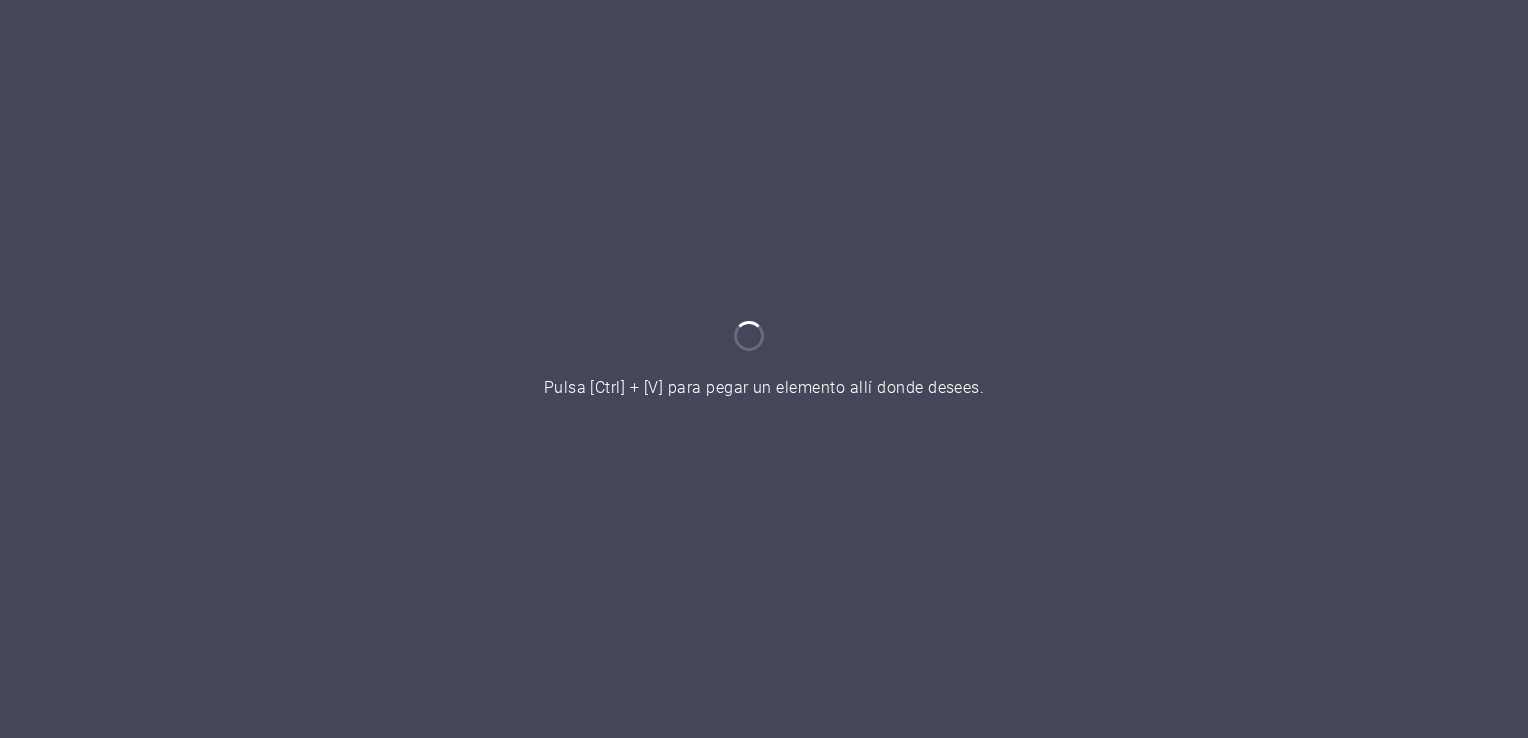 scroll, scrollTop: 0, scrollLeft: 0, axis: both 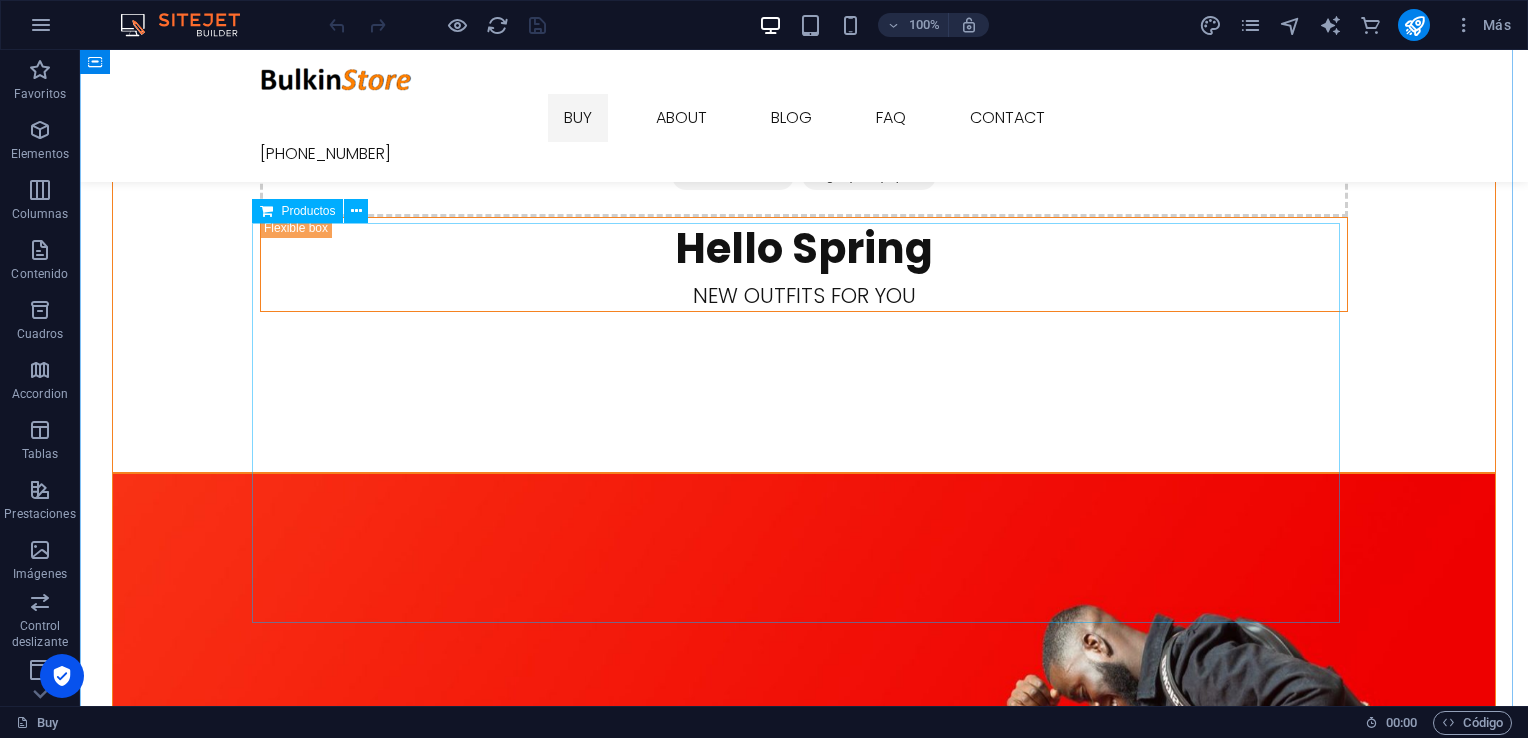 click at bounding box center [804, 2475] 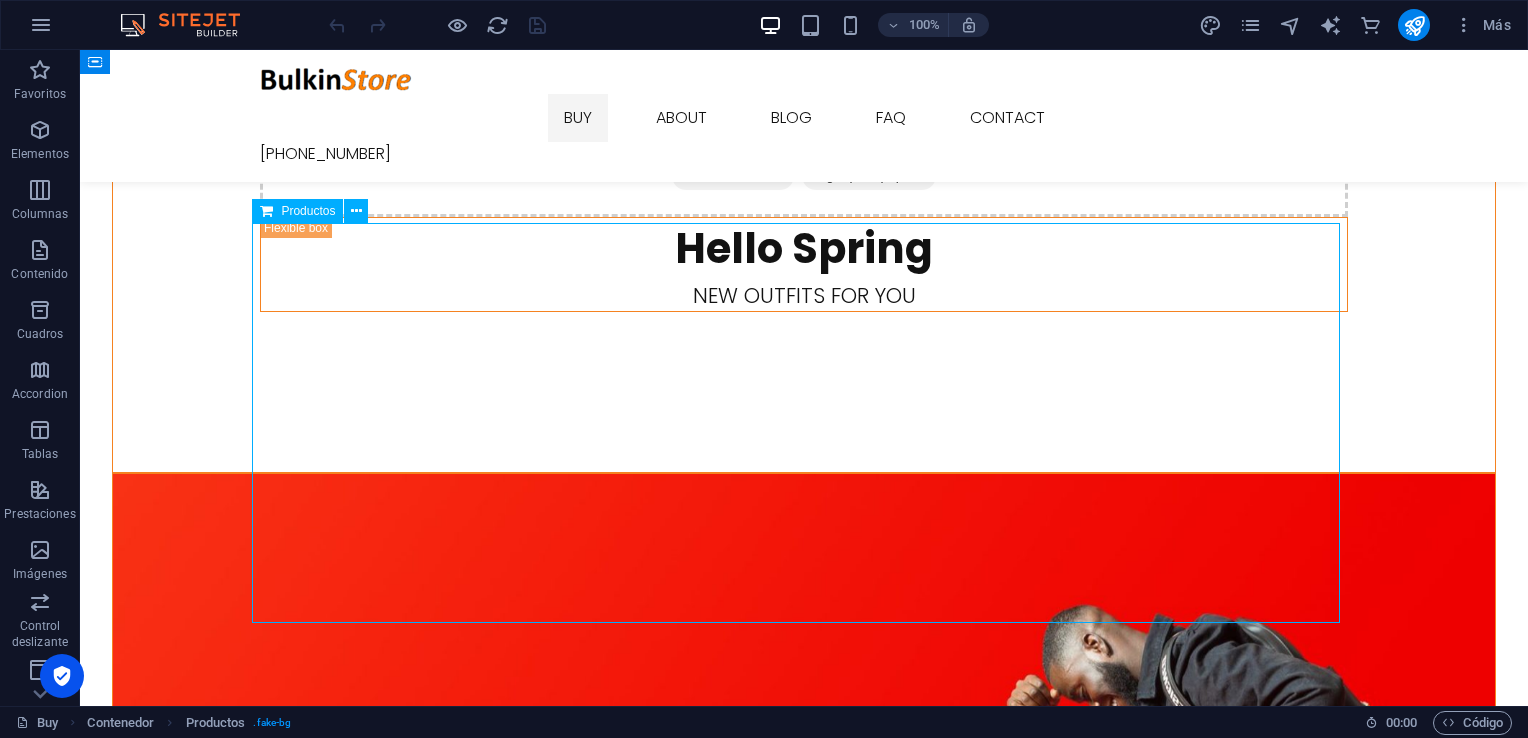 click at bounding box center [804, 2475] 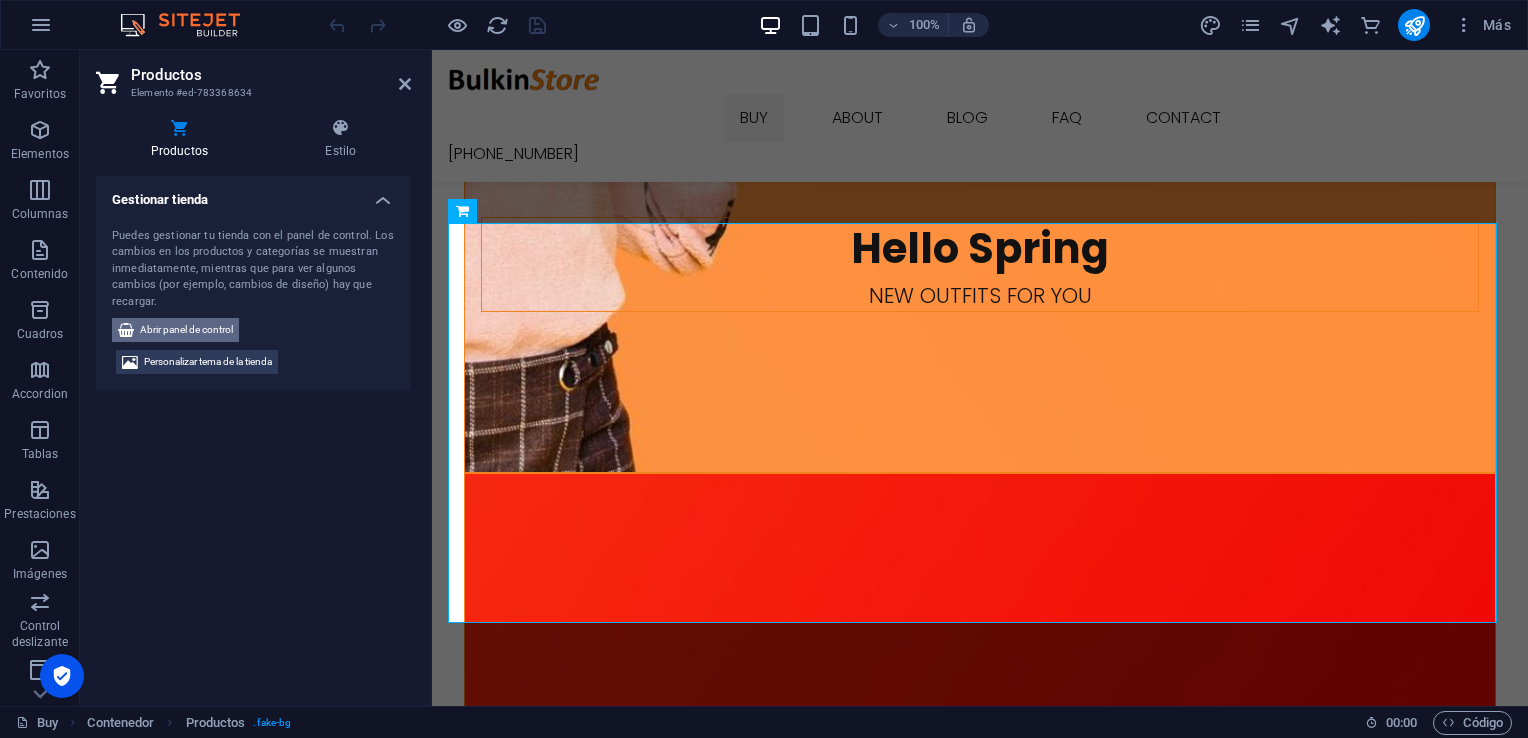 click on "Abrir panel de control" at bounding box center [186, 330] 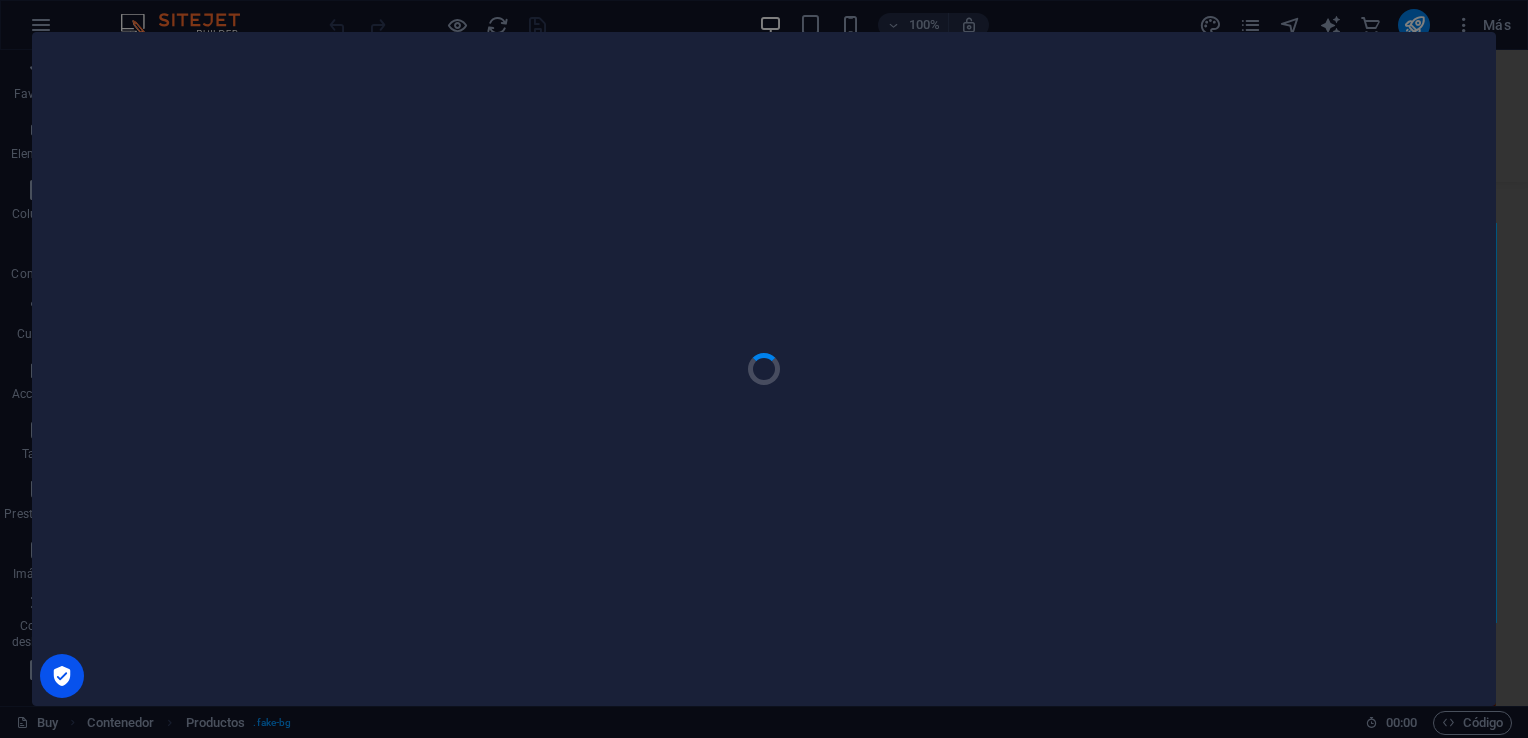 click at bounding box center (764, 369) 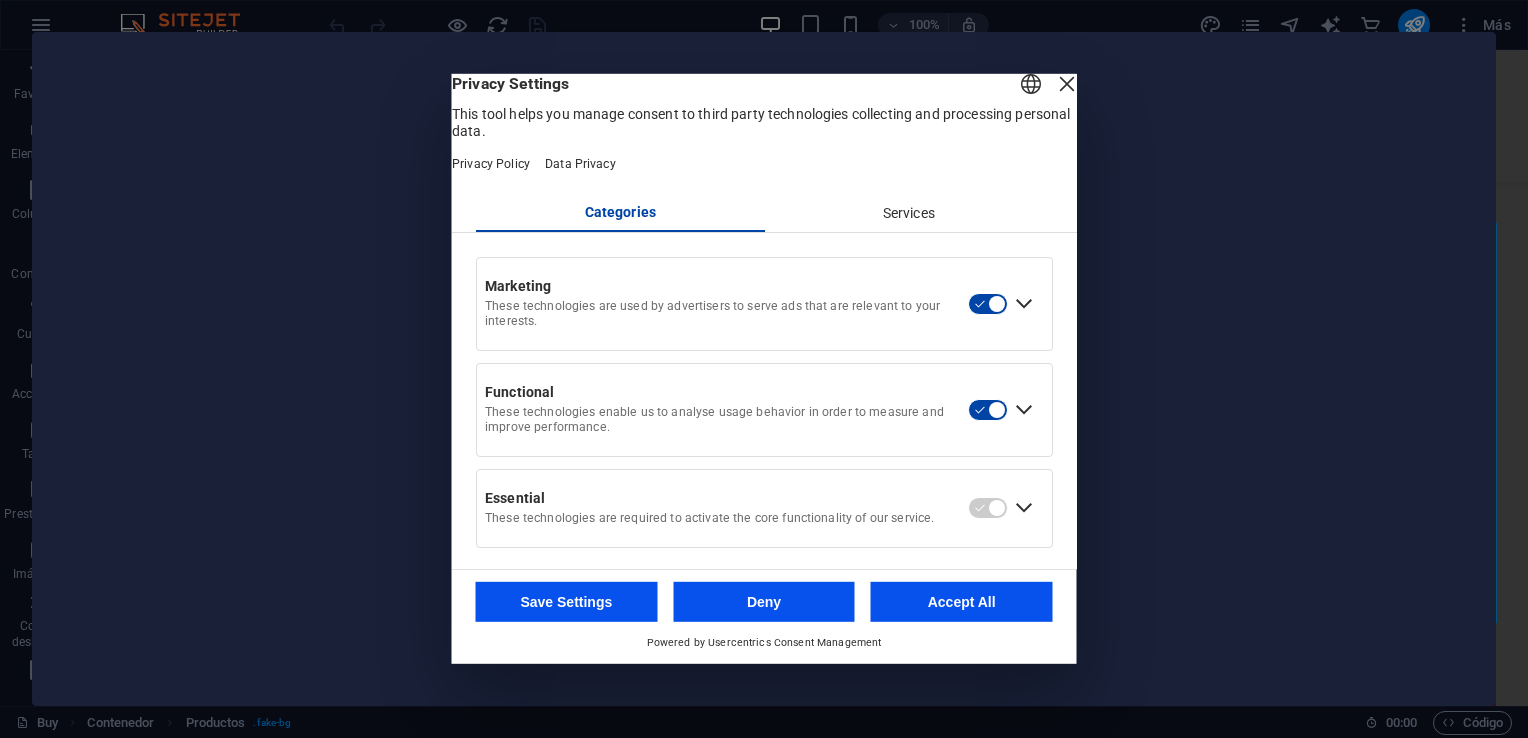 click on "Accept All" at bounding box center [962, 602] 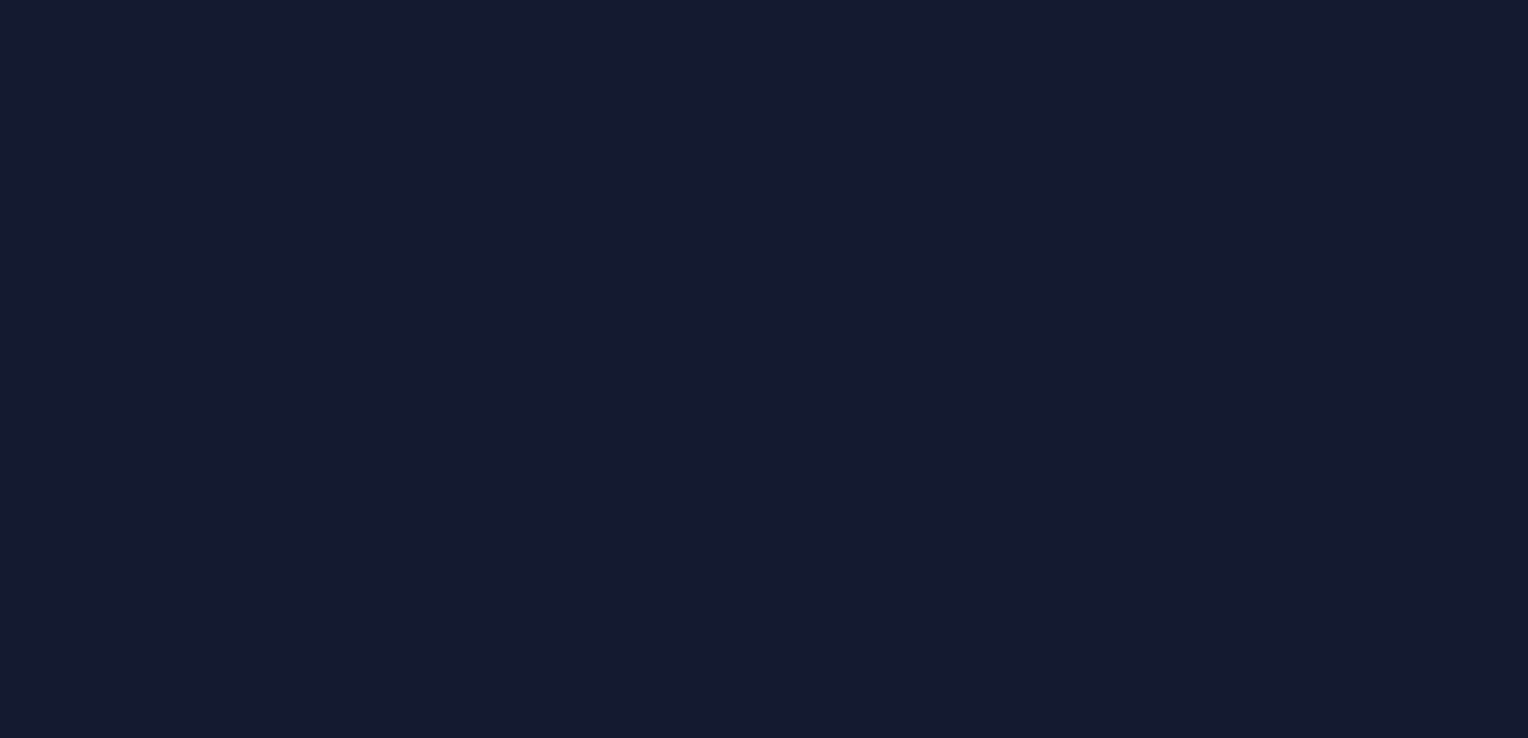 scroll, scrollTop: 0, scrollLeft: 0, axis: both 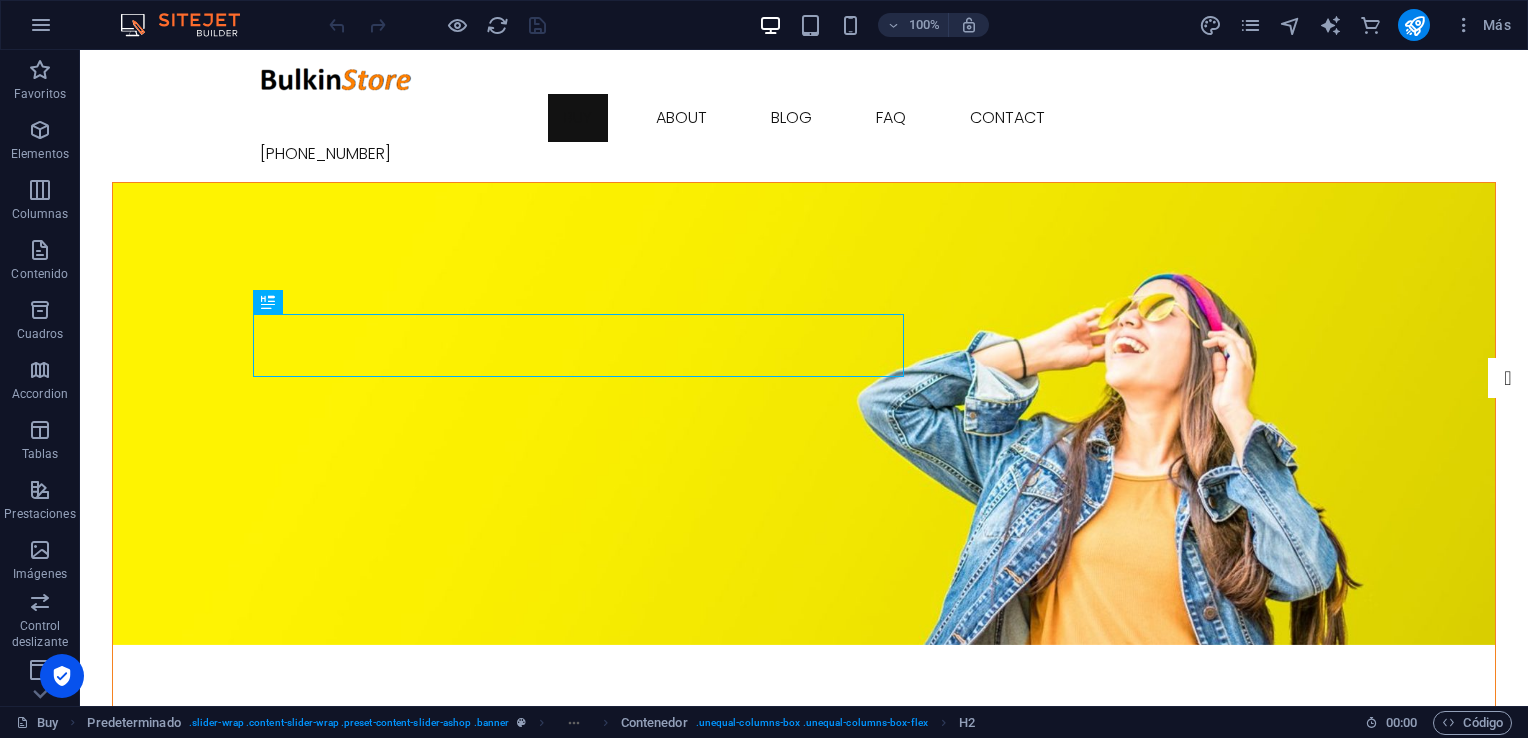 click at bounding box center (804, 414) 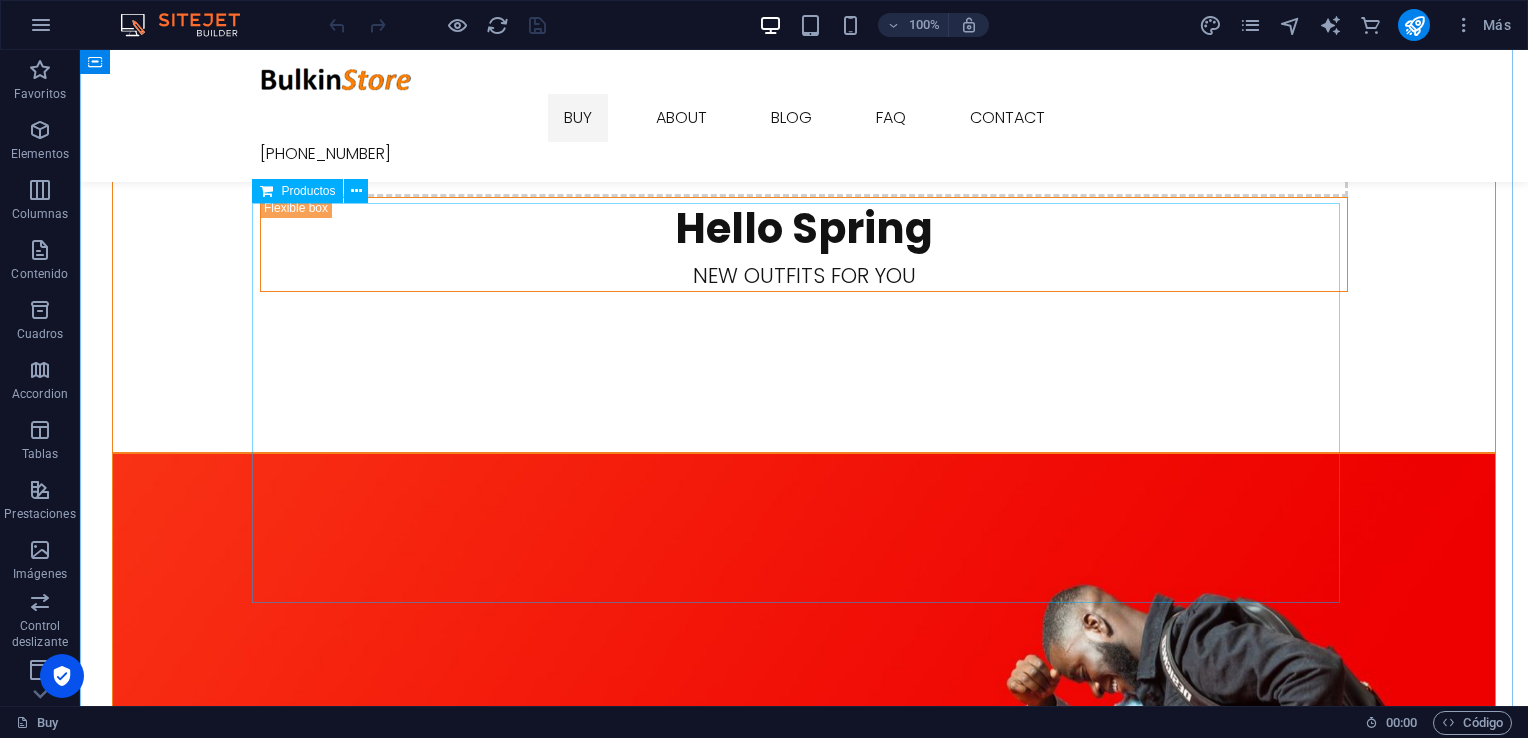 scroll, scrollTop: 1800, scrollLeft: 0, axis: vertical 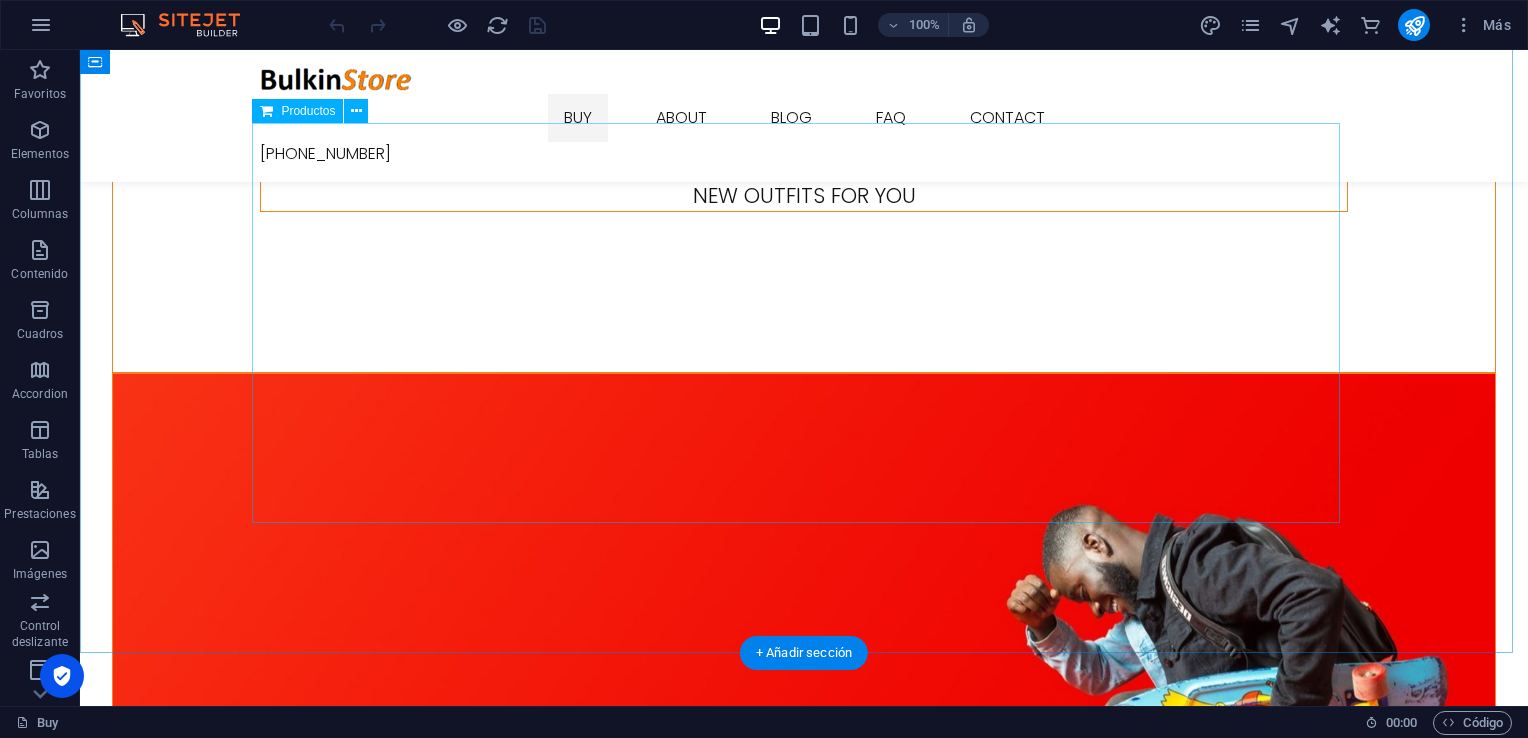 click at bounding box center [804, 2375] 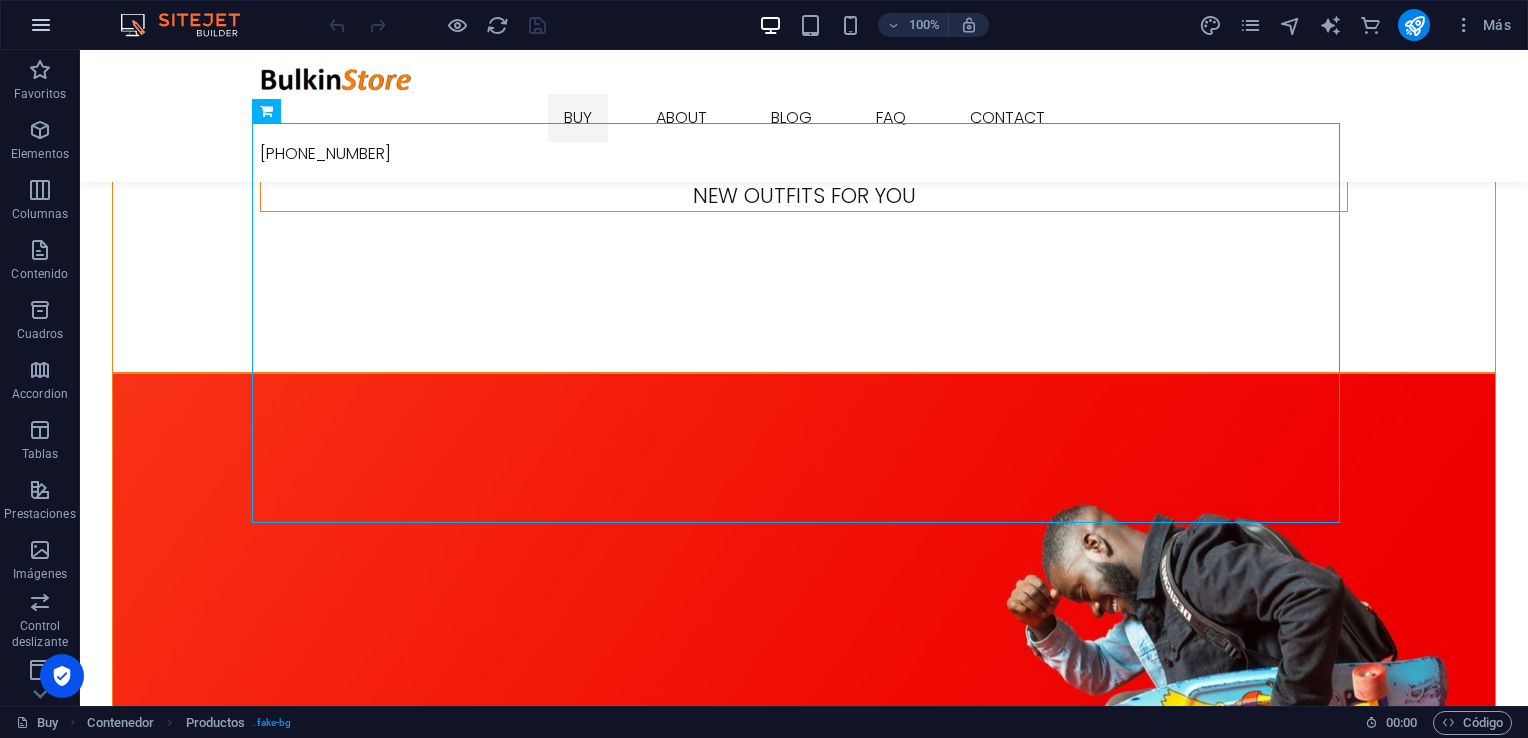 click at bounding box center [41, 25] 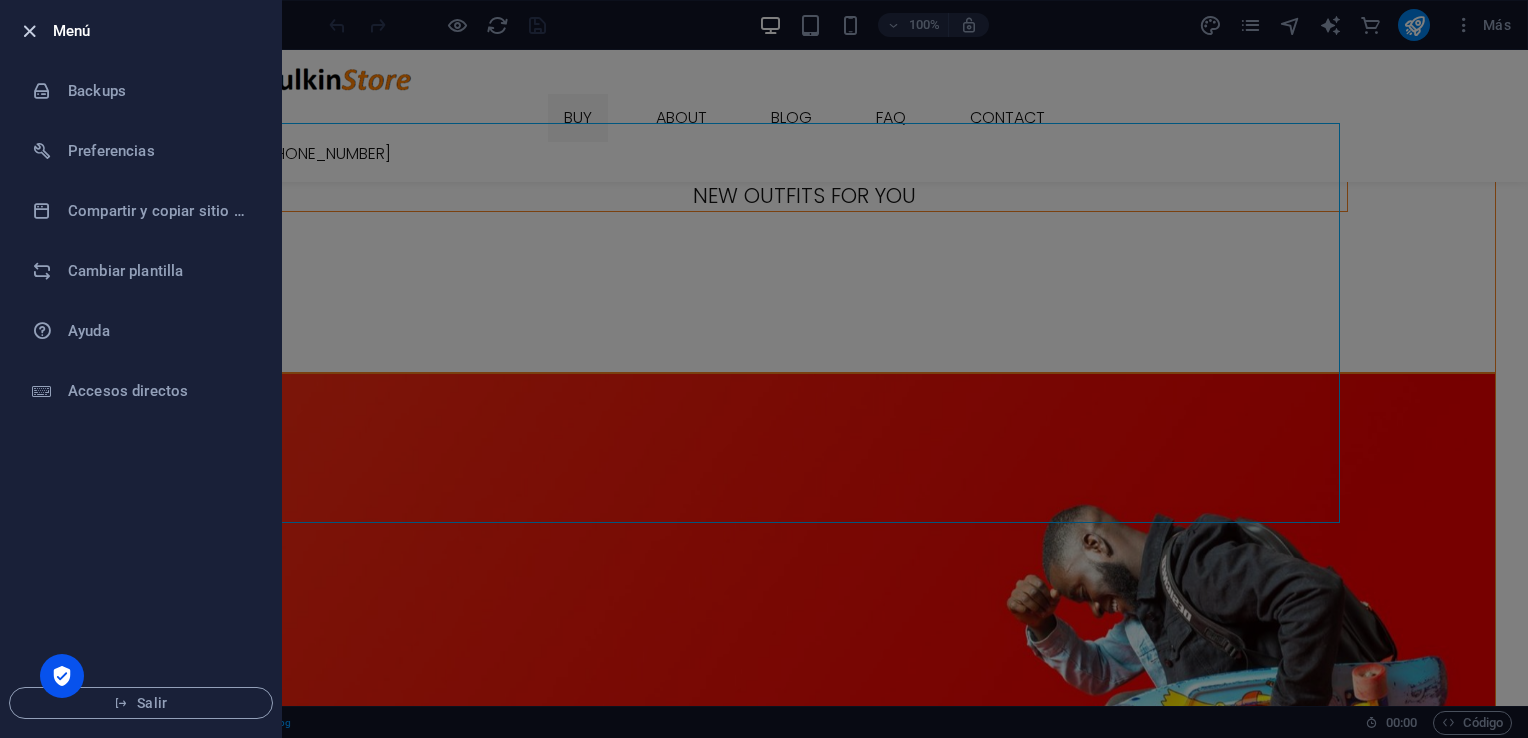 click at bounding box center (29, 31) 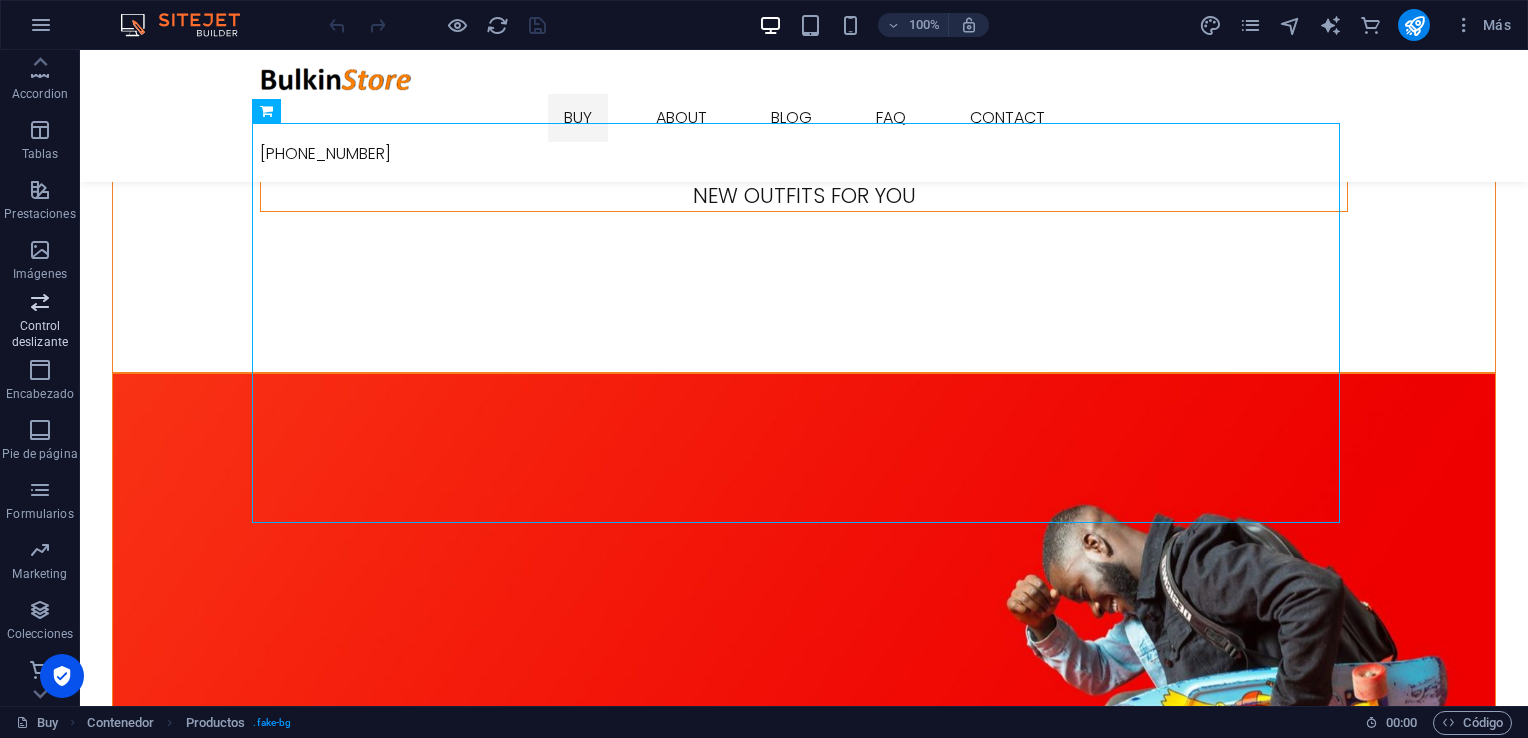 scroll, scrollTop: 303, scrollLeft: 0, axis: vertical 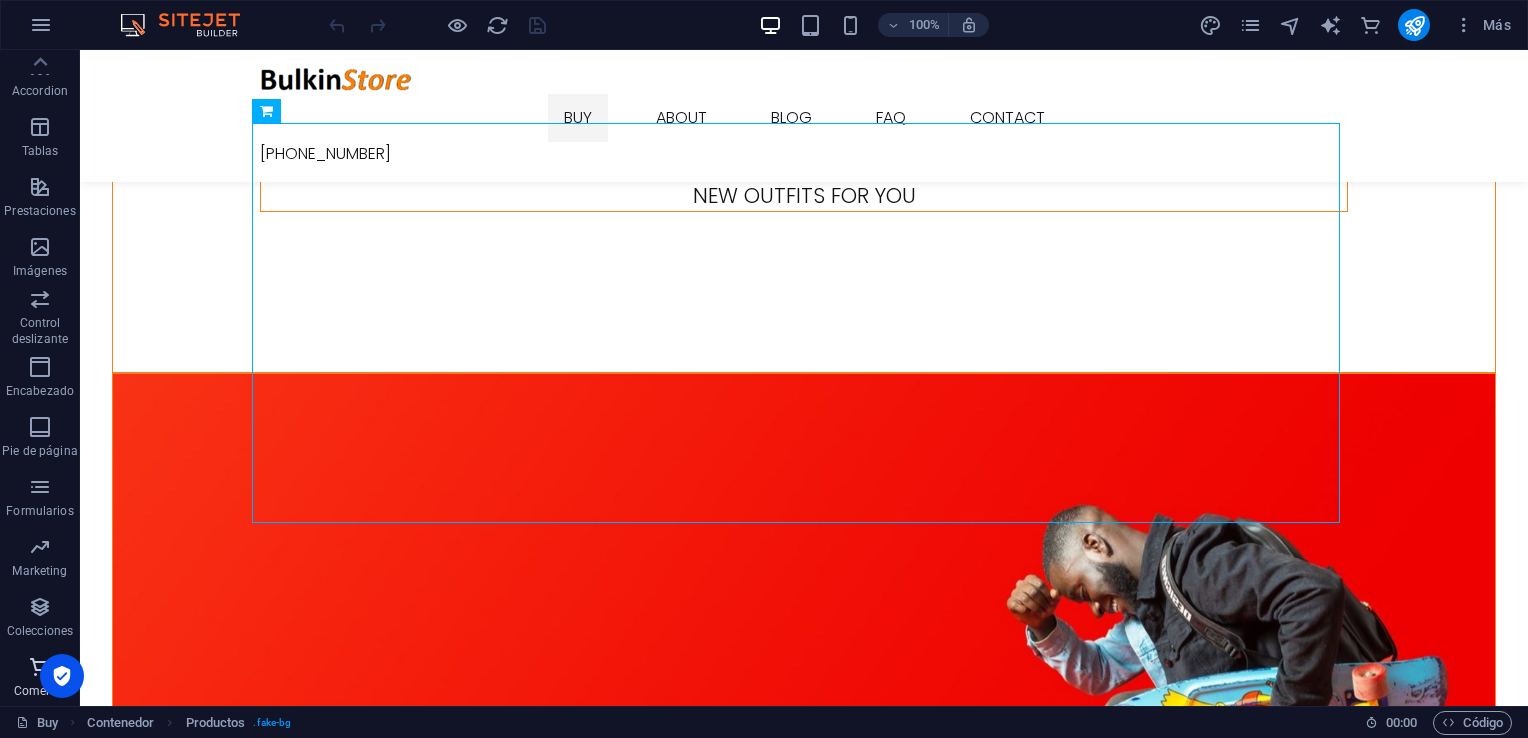 click at bounding box center (40, 667) 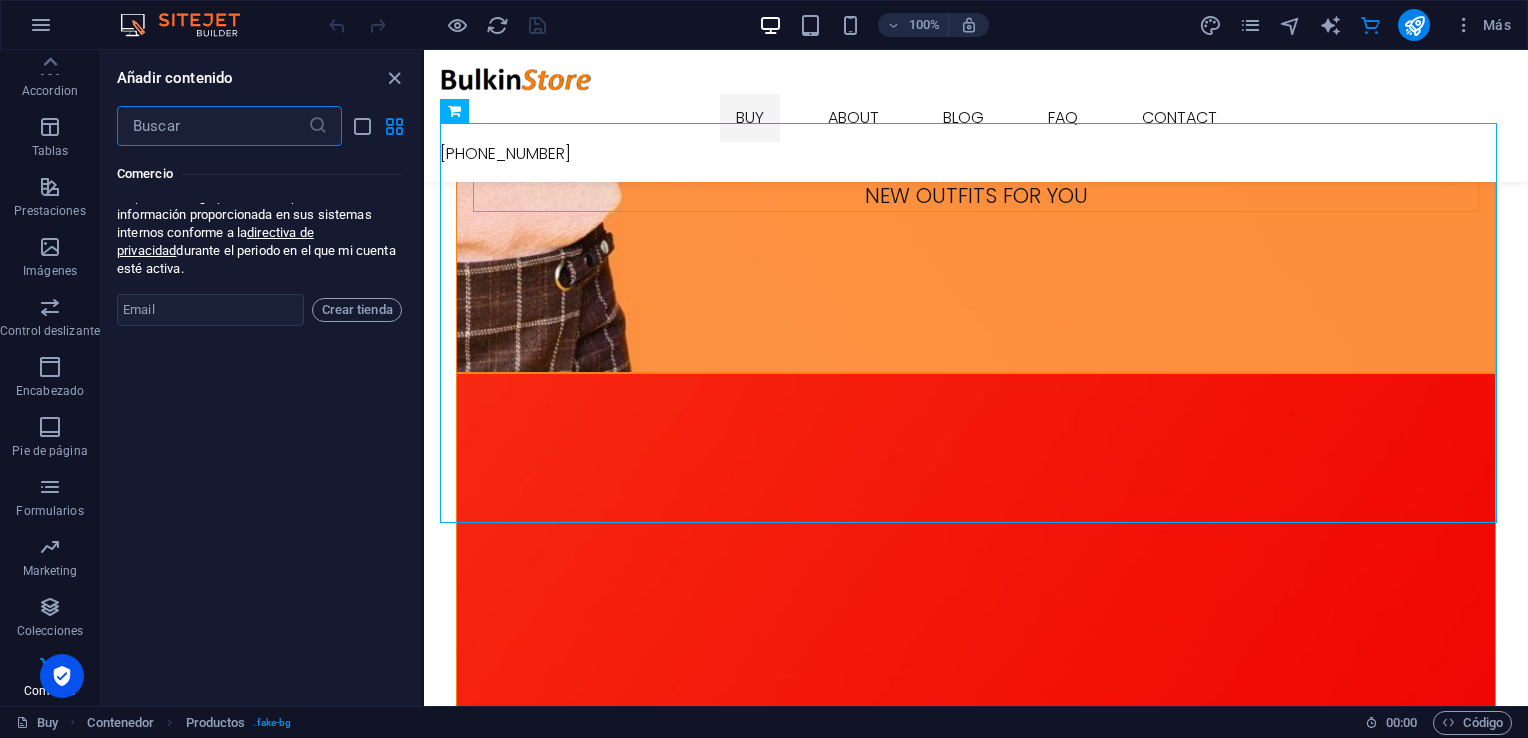 scroll, scrollTop: 38878, scrollLeft: 0, axis: vertical 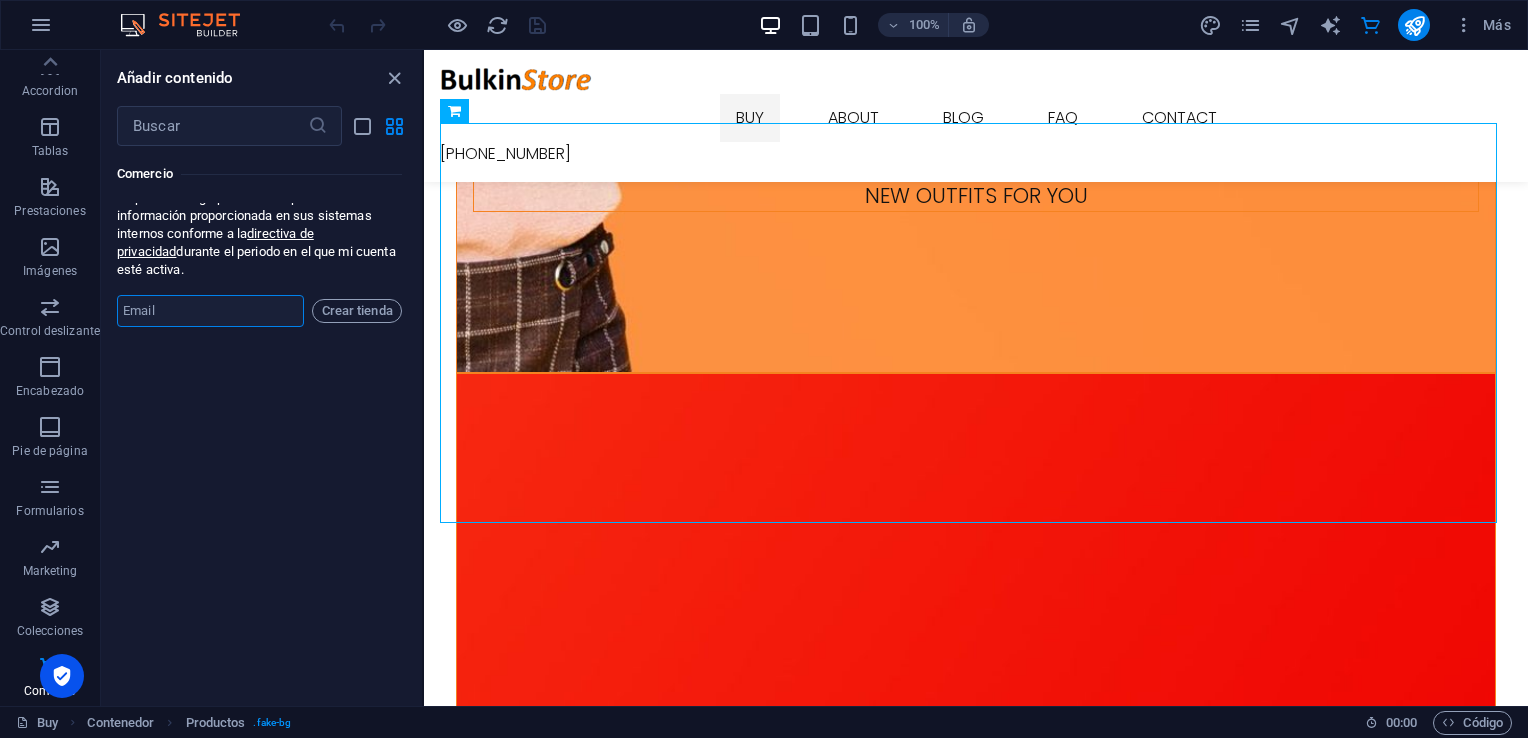 click at bounding box center (210, 311) 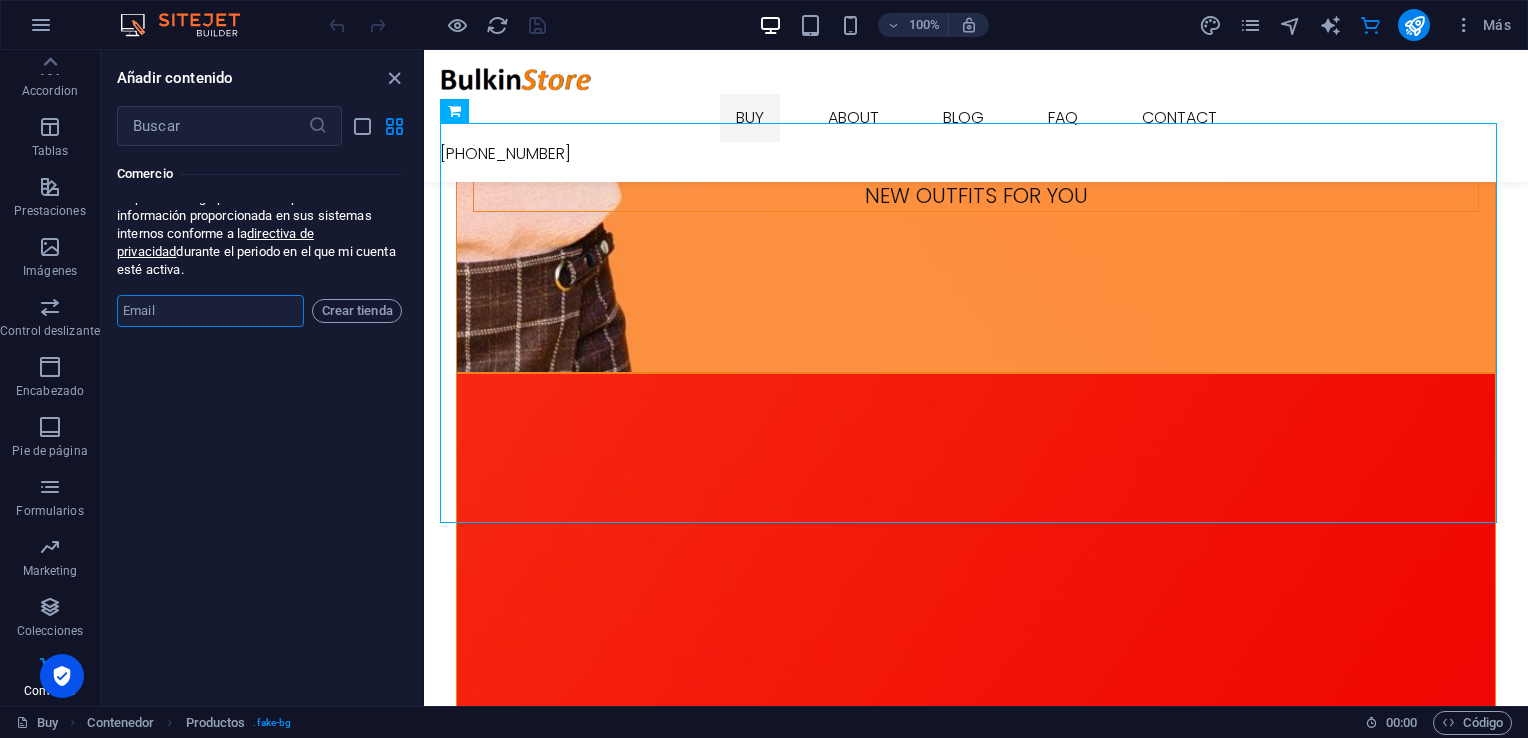 type on "ignacioparra.cl@gmail.com" 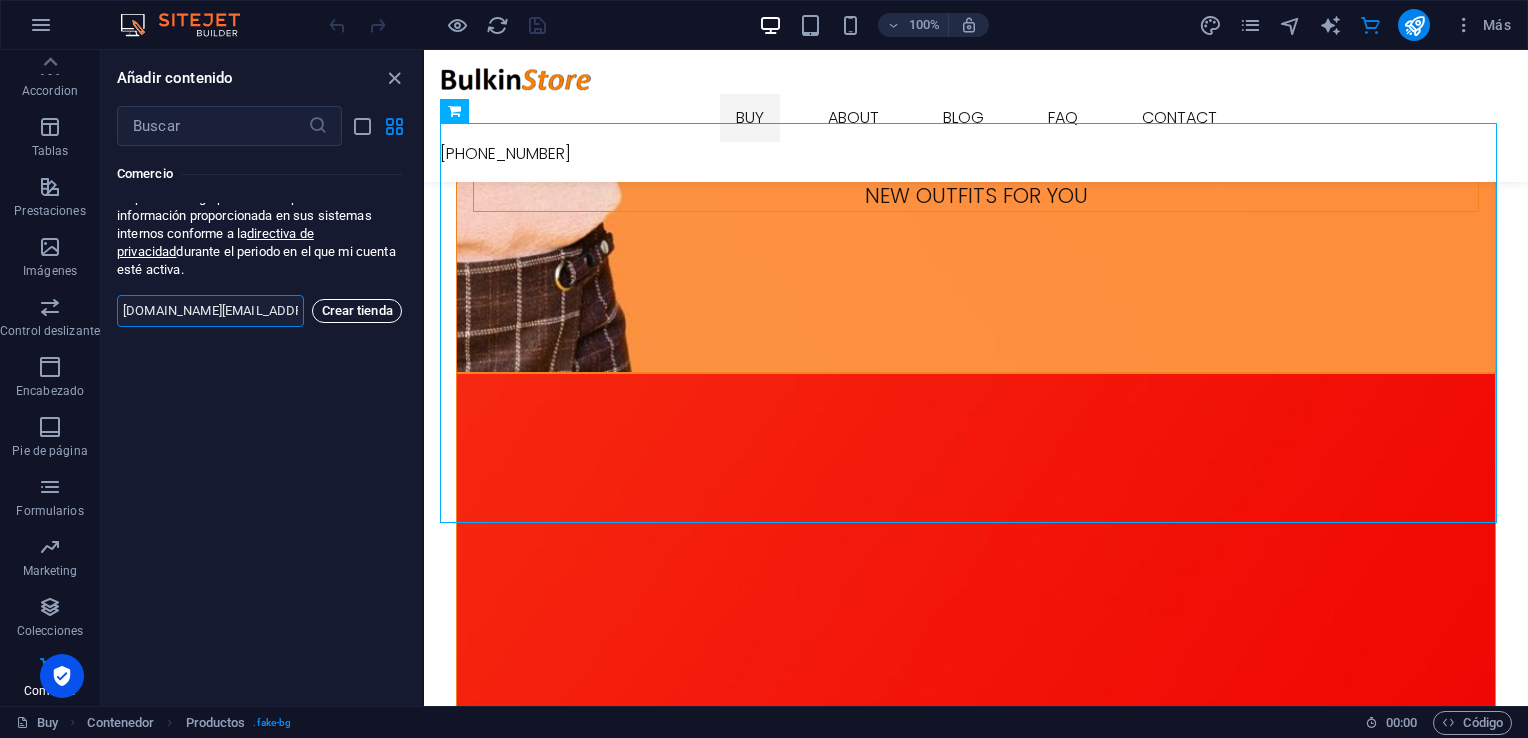 click on "Crear tienda" at bounding box center [357, 311] 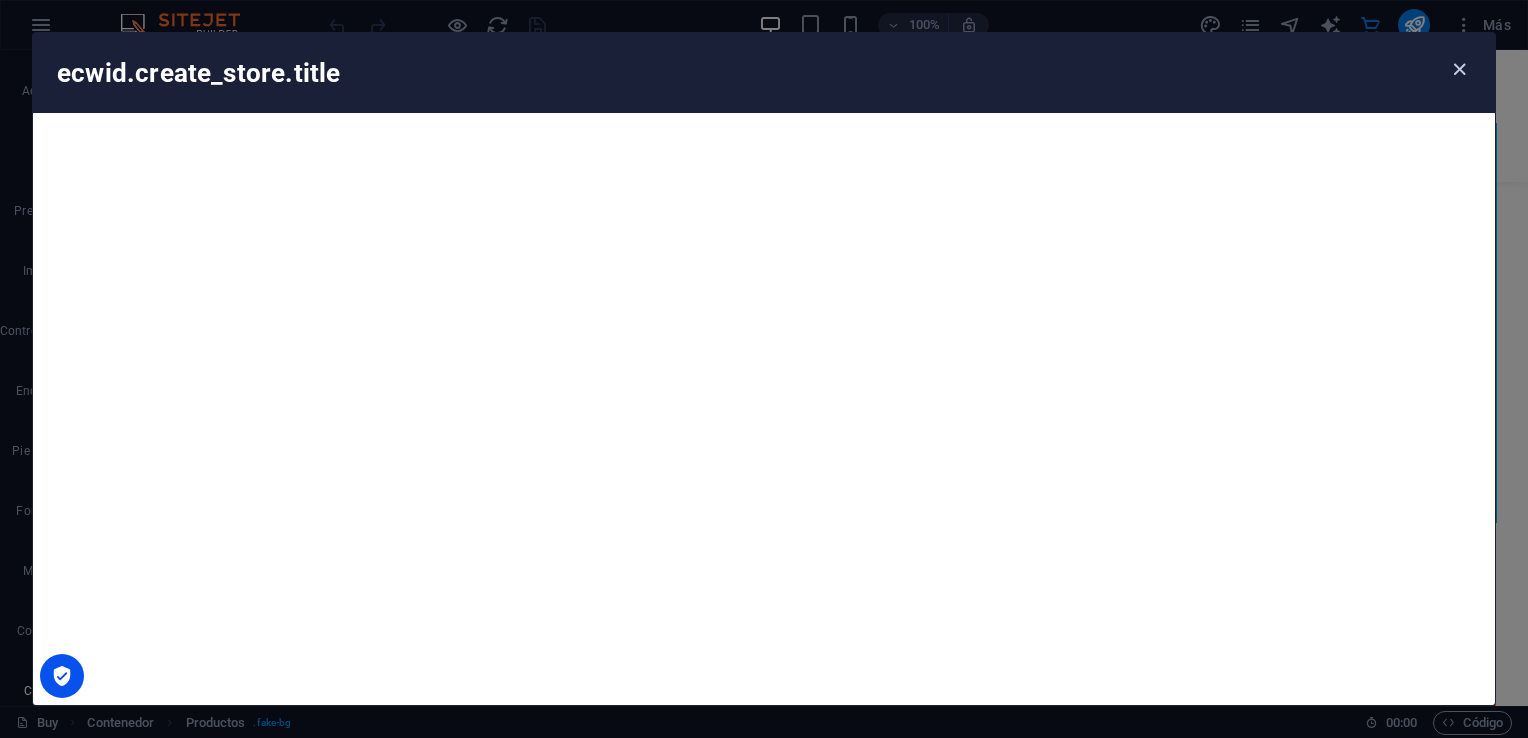 click at bounding box center [1459, 69] 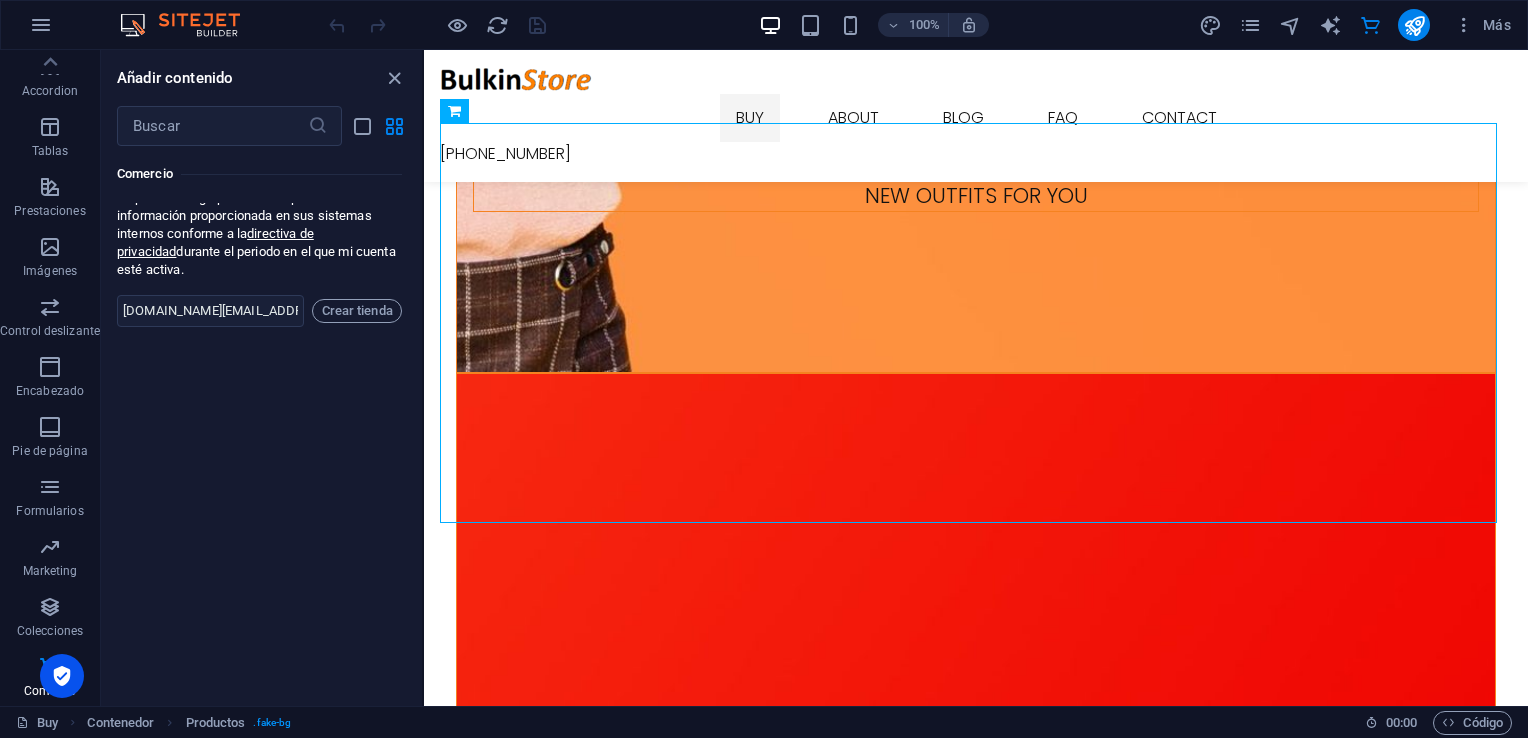 click on "Favoritos 1 Star Cabecera 1 Star Contenedor Elementos 1 Star Cabecera 1 Star Texto 1 Star Imagen 1 Star Contenedor 1 Star Separador 1 Star Separador 1 Star HTML 1 Star Icono 1 Star Botón 1 Star Logo 1 Star SVG 1 Star Control deslizante de imágenes 1 Star Control deslizante 1 Star Galería 1 Star Menú 1 Star Mapa 1 Star Facebook 1 Star Video 1 Star YouTube 1 Star Vimeo 1 Star Documento 1 Star Audio 1 Star Iframe 1 Star Privacidad 1 Star Idiomas Columnas 1 Star Contenedor 1 Star 2 columnas 1 Star 3 columnas 1 Star 4 columnas 1 Star 5 columnas 1 Star 6 columnas 1 Star 40-60 1 Star 20-80 1 Star 80-20 1 Star 30-70 1 Star 70-30 1 Star Columnas desiguales 1 Star 25-25-50 1 Star 25-50-25 1 Star 50-25-25 1 Star 20-60-20 1 Star 50-16-16-16 1 Star 16-16-16-50 1 Star Cuadrícula 2-1 1 Star Cuadrícula 1-2 1 Star Cuadrícula 3-1 1 Star Cuadrícula 1-3 1 Star Grid 4-1 1 Star Cuadrícula 1-4 1 Star Cuadrícula 1-2-1 1 Star Cuadrícula 1-1-2 1 Star Cuadrícula 2h-2v 1 Star Cuadrícula 2v-2h 1 Star Cuadrícula 2-1-2 1 Star" at bounding box center (261, 418) 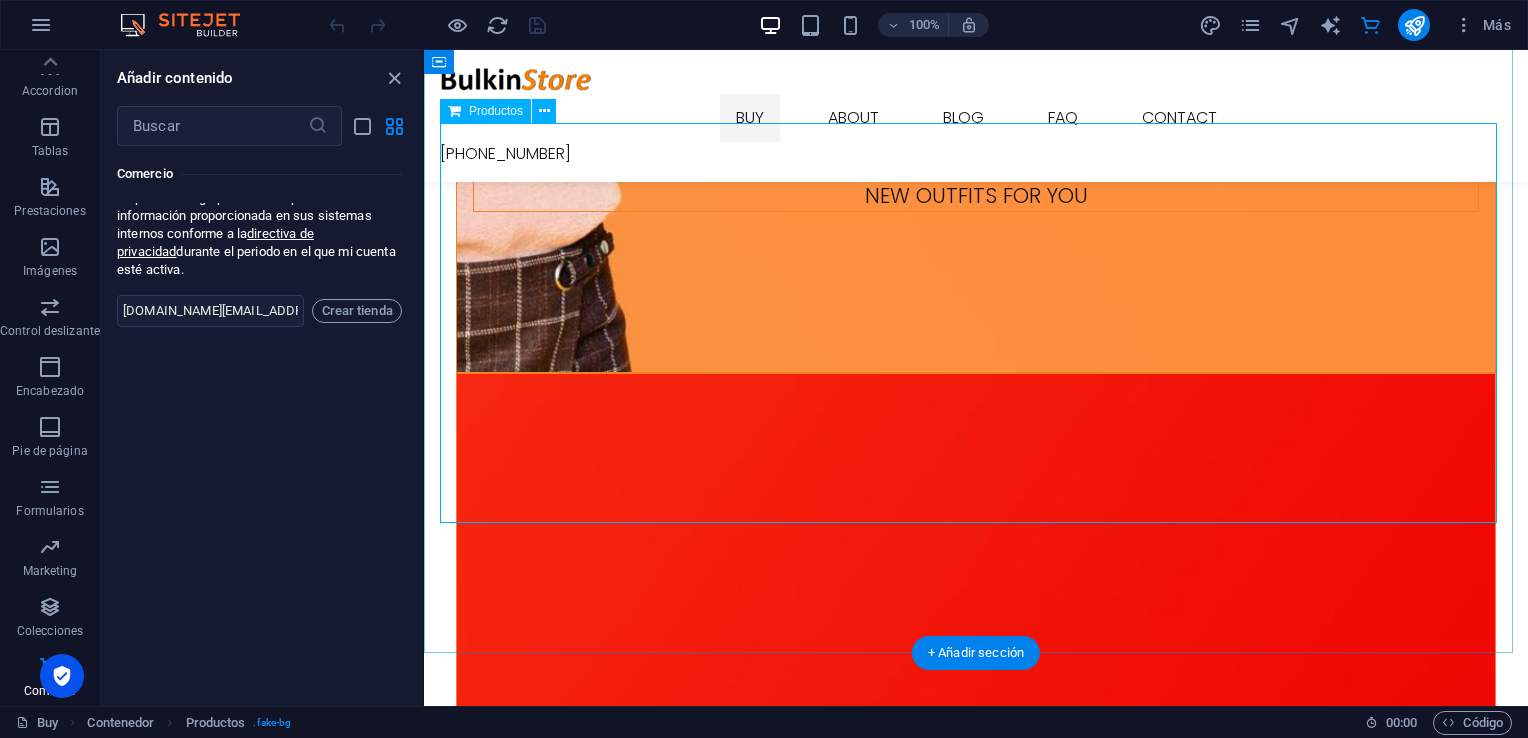 click at bounding box center (976, 2375) 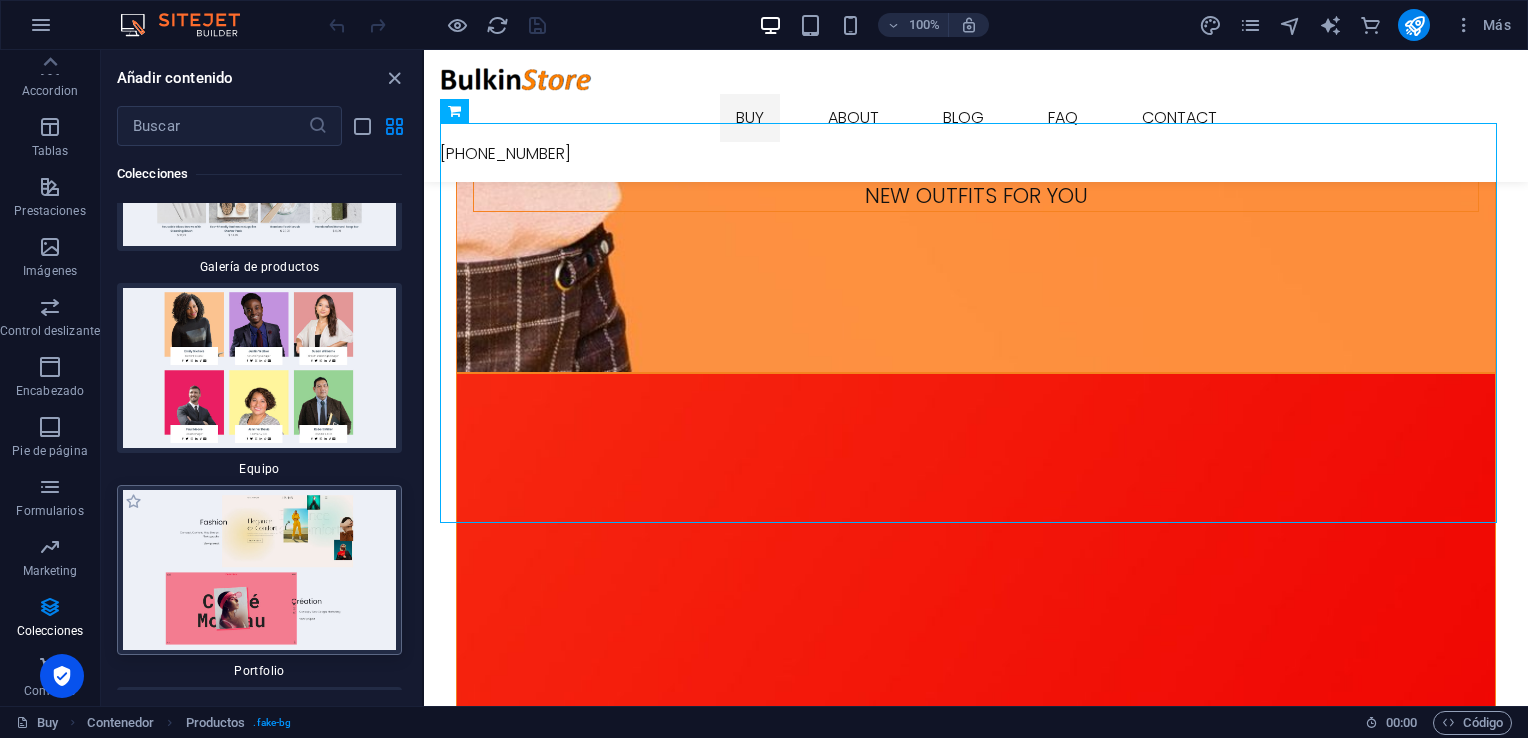 scroll, scrollTop: 37378, scrollLeft: 0, axis: vertical 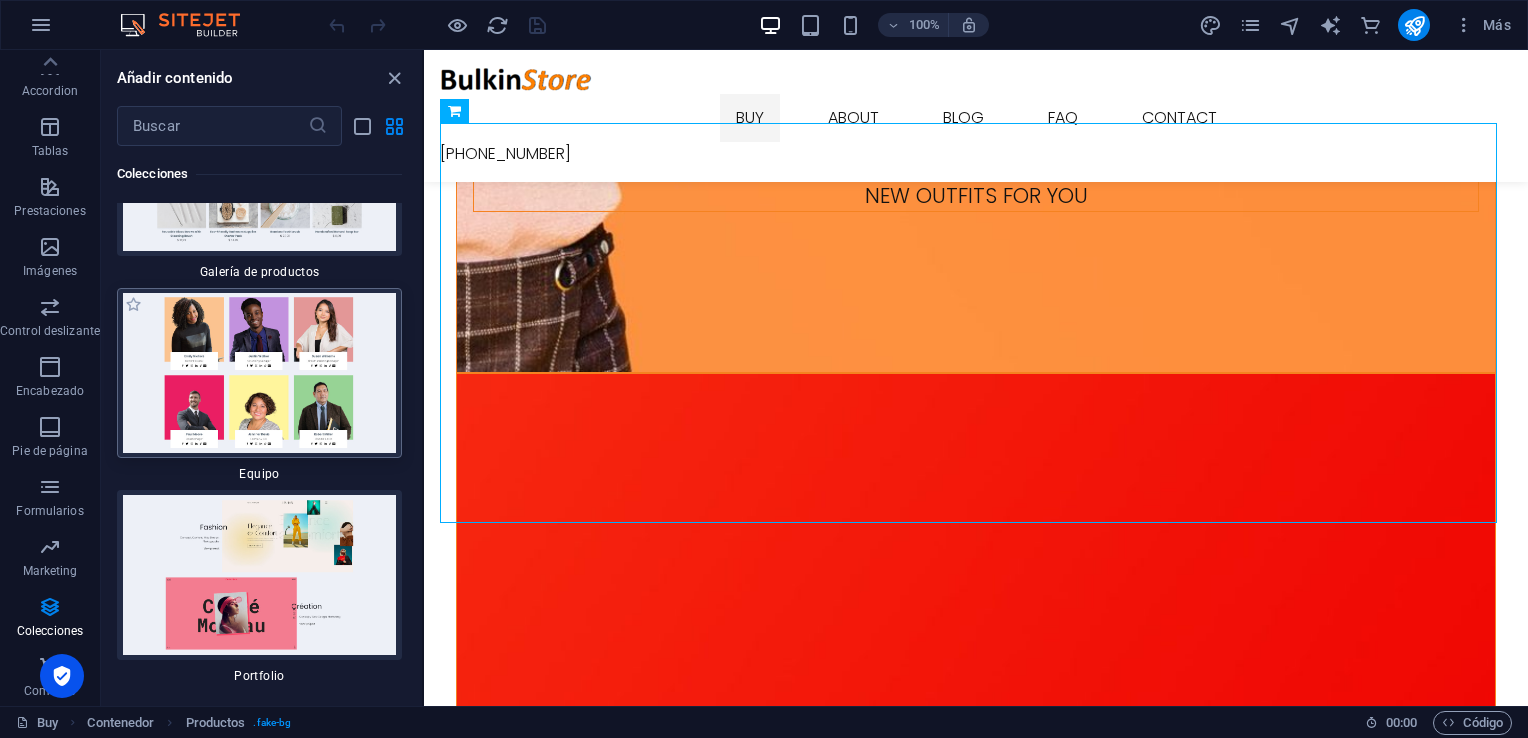 click at bounding box center (259, 373) 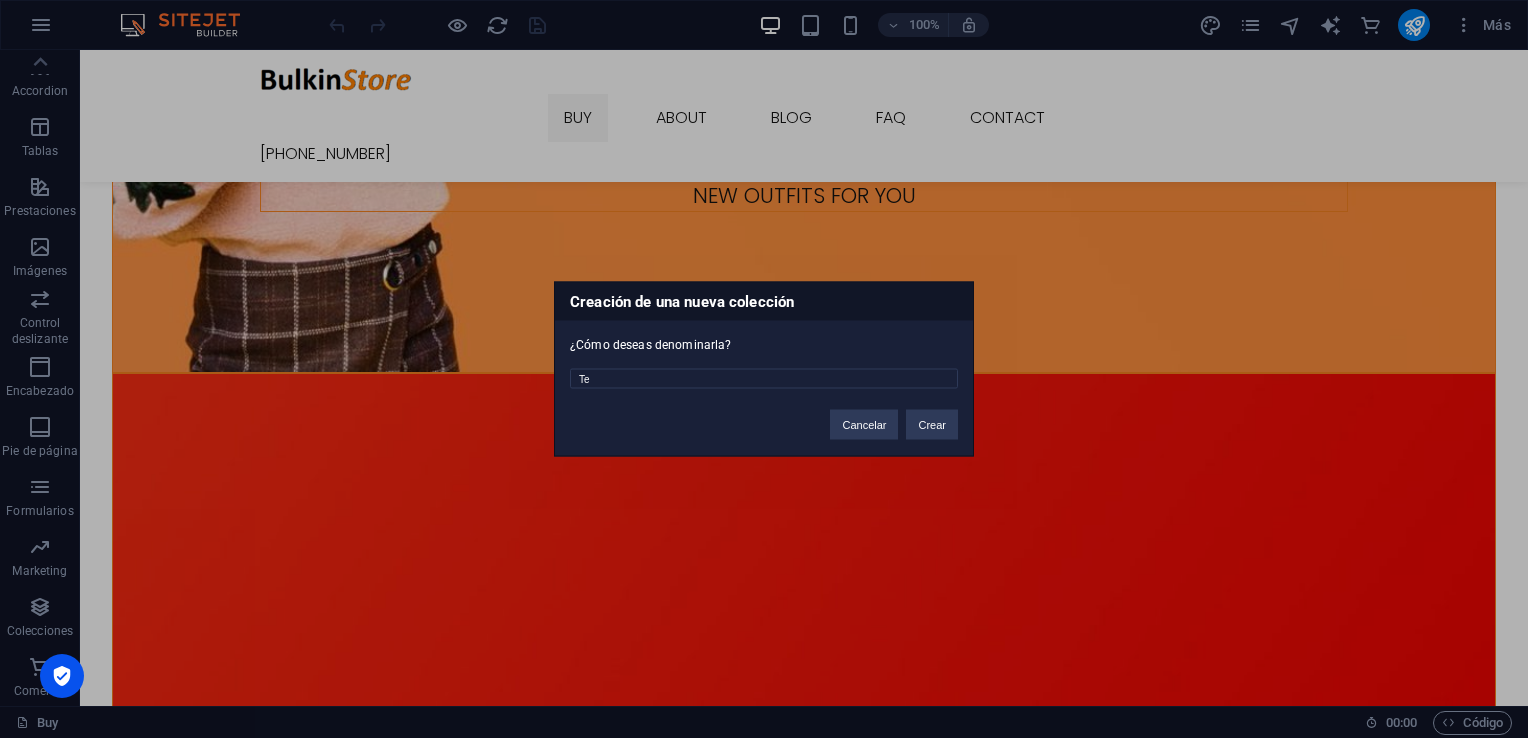 type on "T" 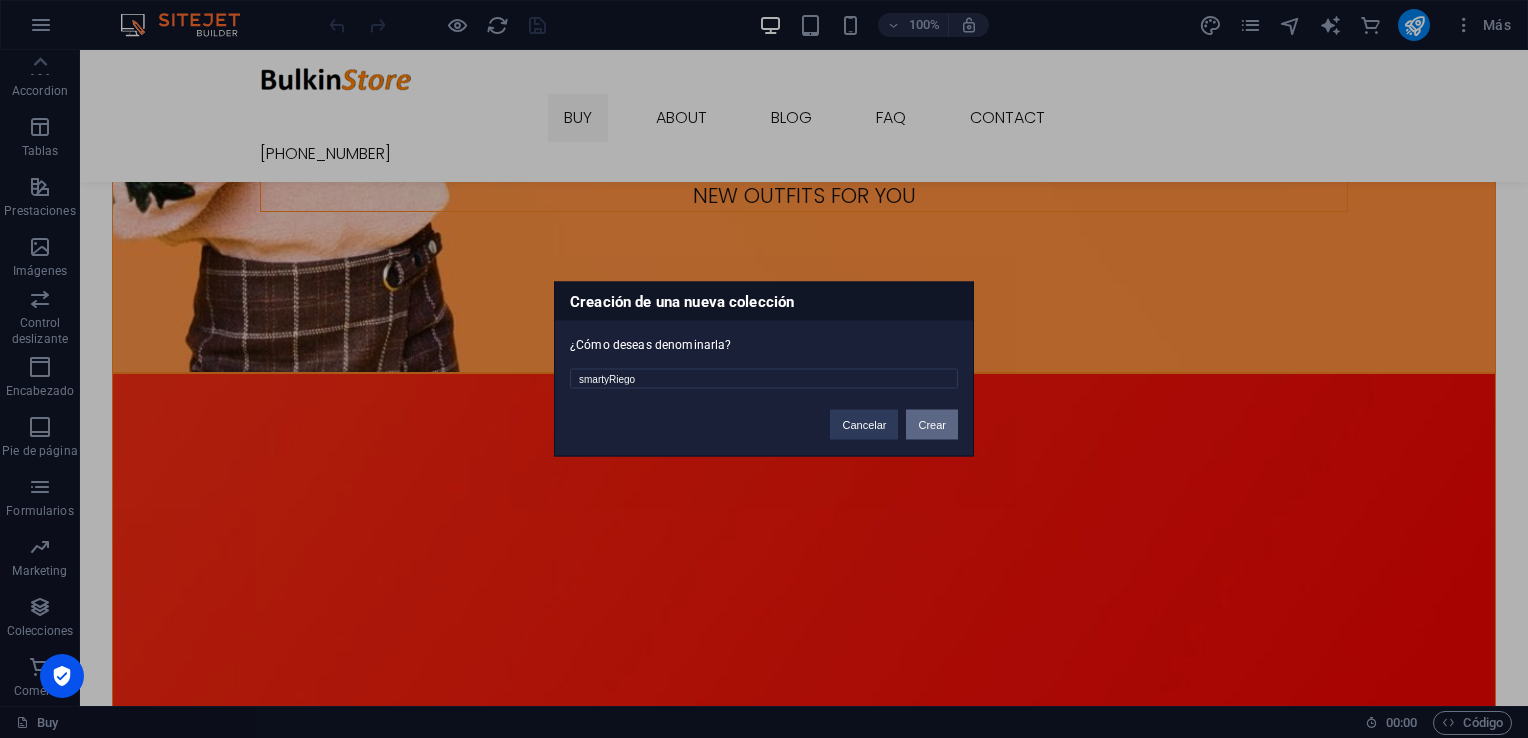 type on "smartyRiego" 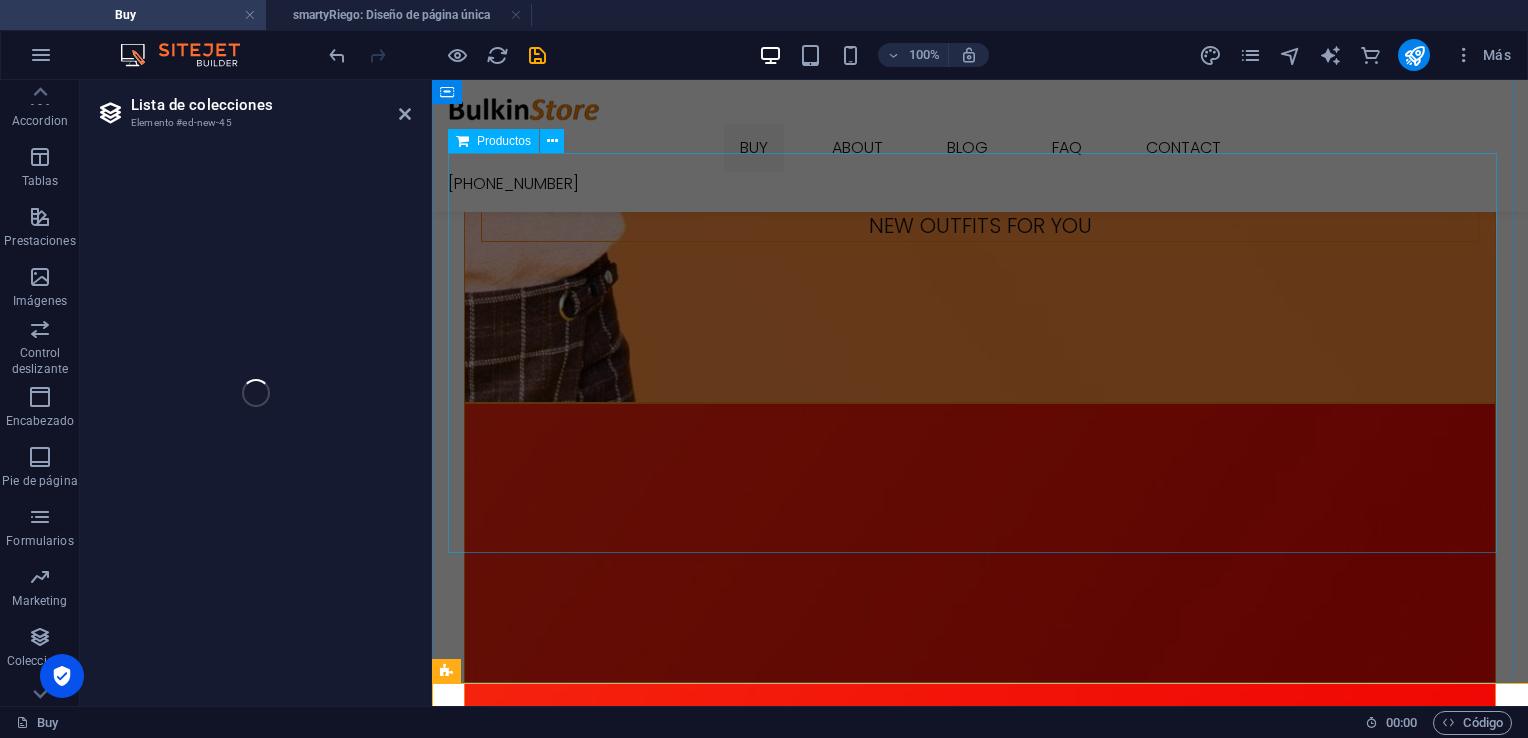 select on "687178ef9f785d7c1f005b05" 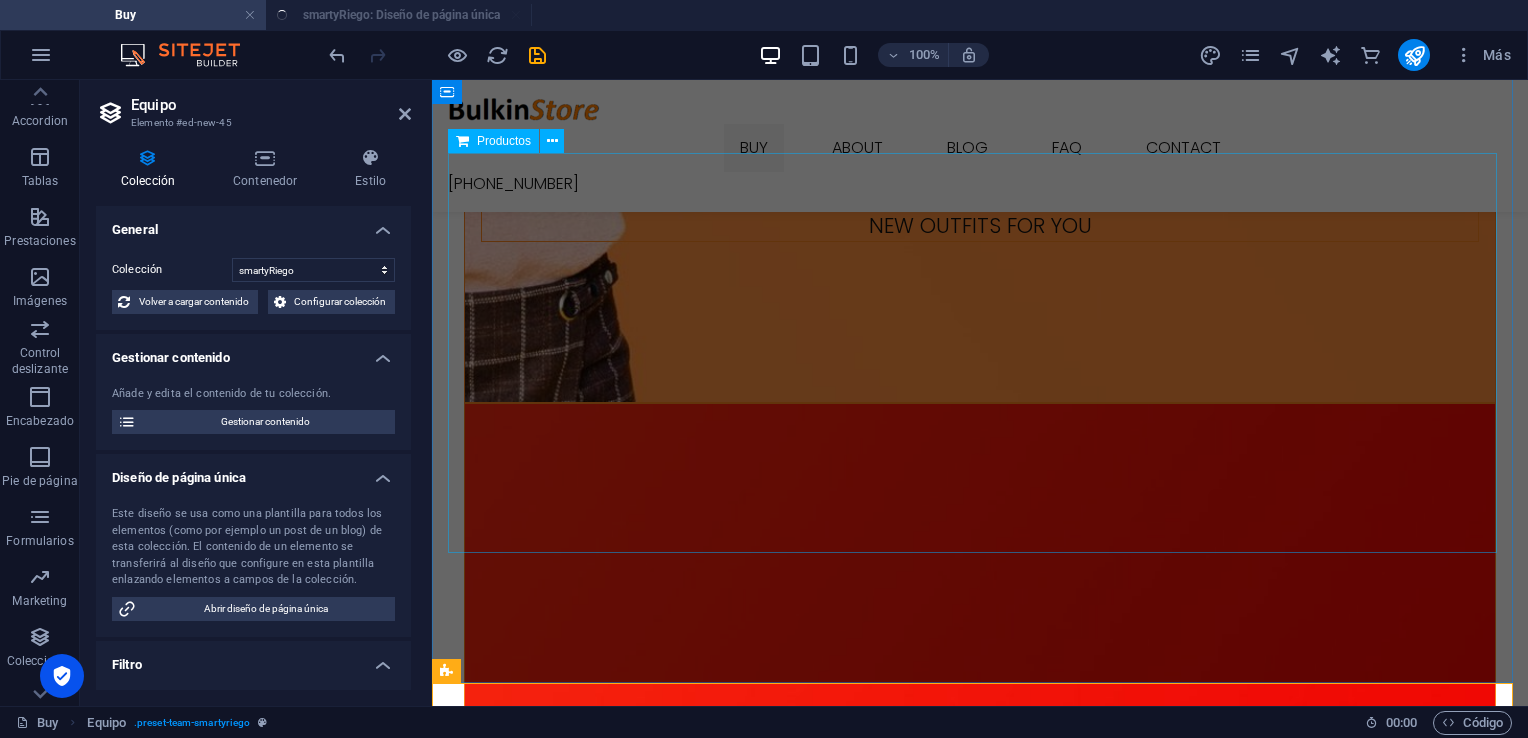 scroll, scrollTop: 0, scrollLeft: 0, axis: both 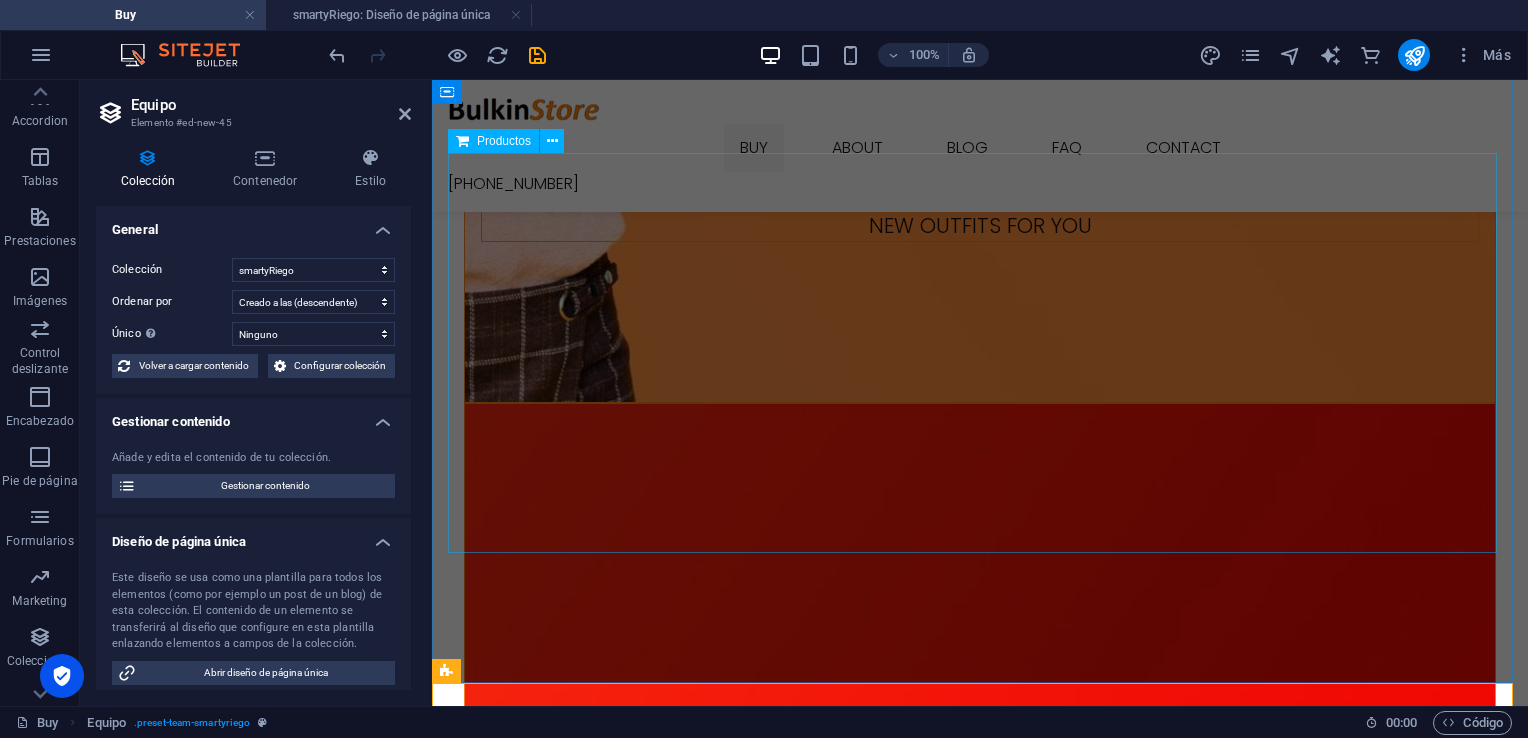 click at bounding box center (980, 2405) 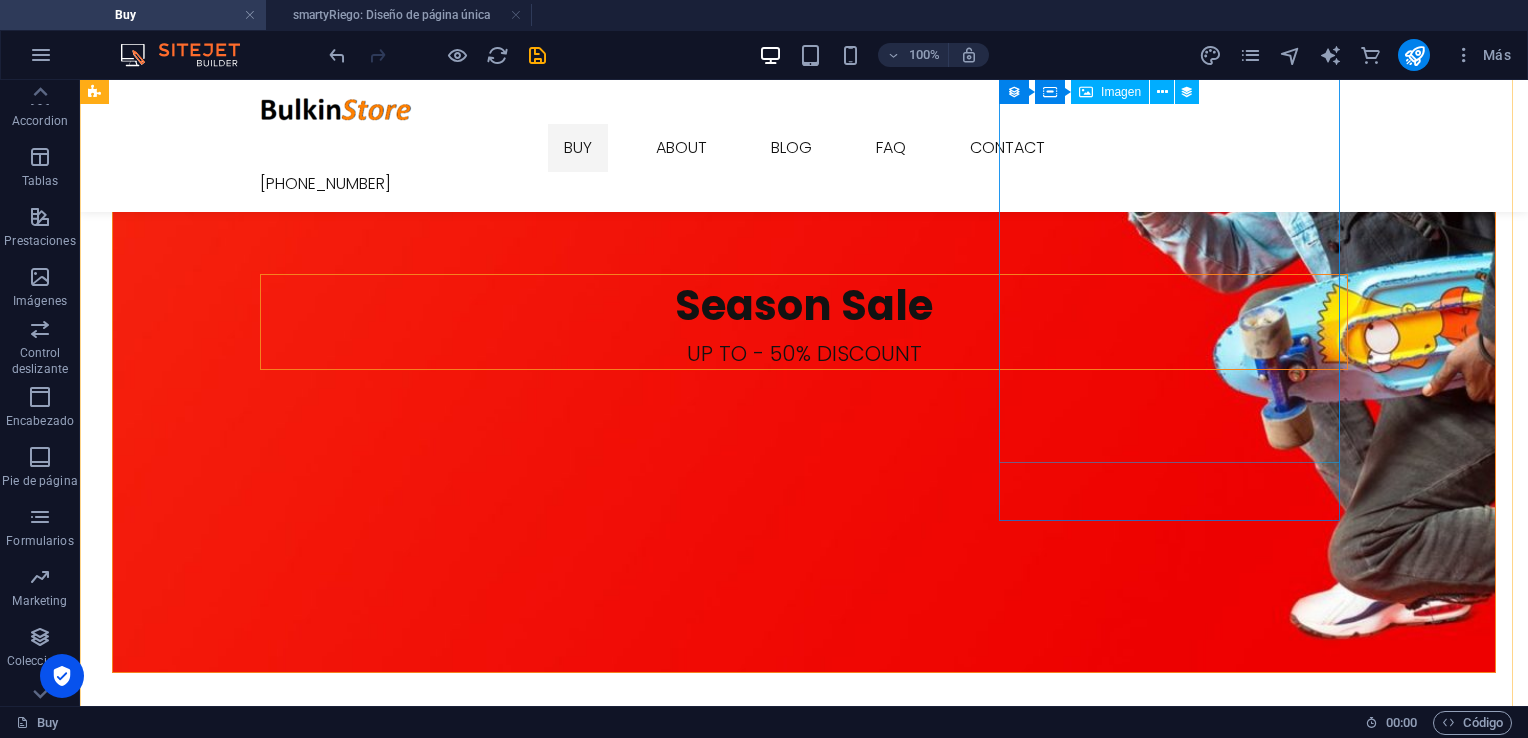 scroll, scrollTop: 2600, scrollLeft: 0, axis: vertical 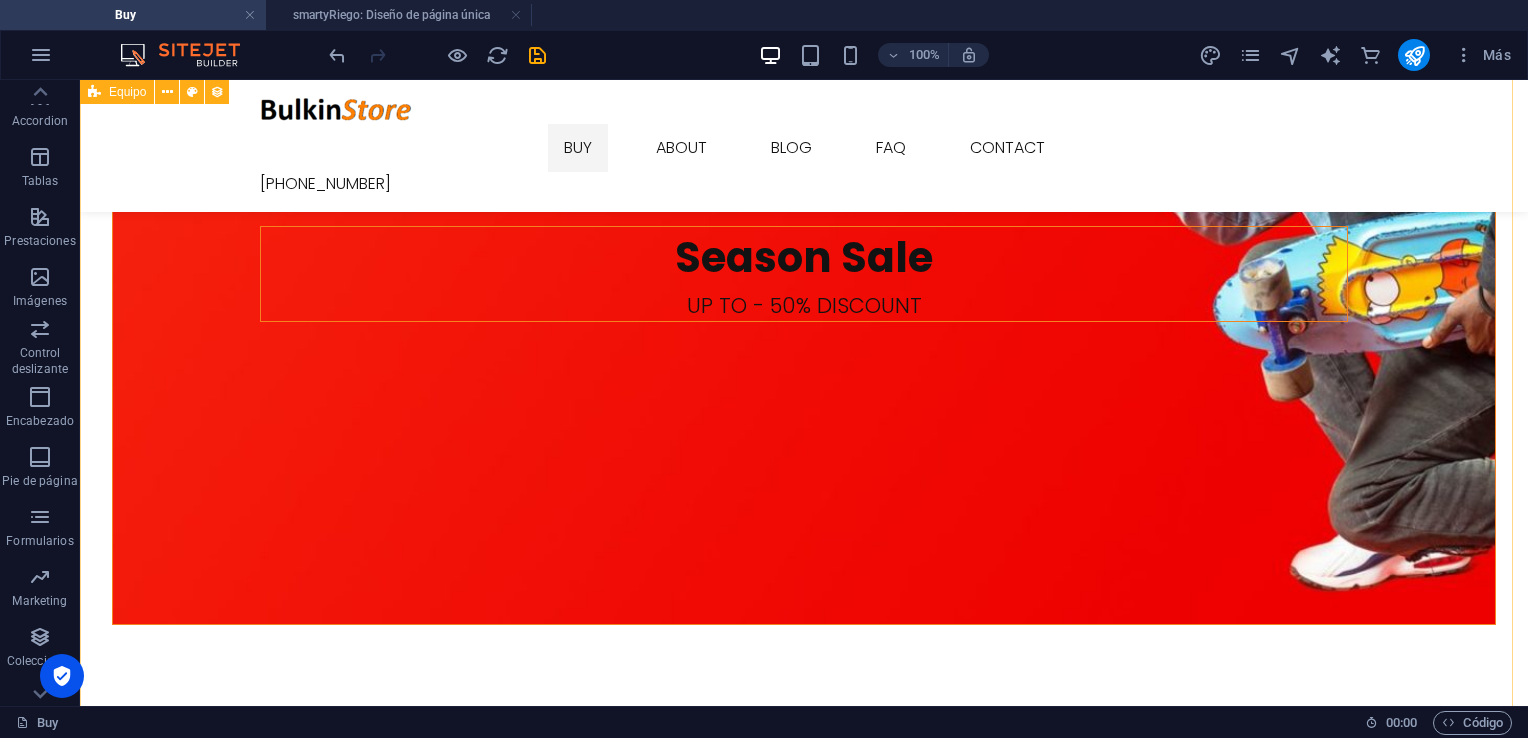 click on "Emily Nichols Content Creator Justin Walker Advertising Manager Susan Williams Growth Marketing Manager Paul Moore Sales Manager Jennifer Davis Founder & CEO Robert Miller Founder & CFO  Anterior Siguiente" at bounding box center (804, 3857) 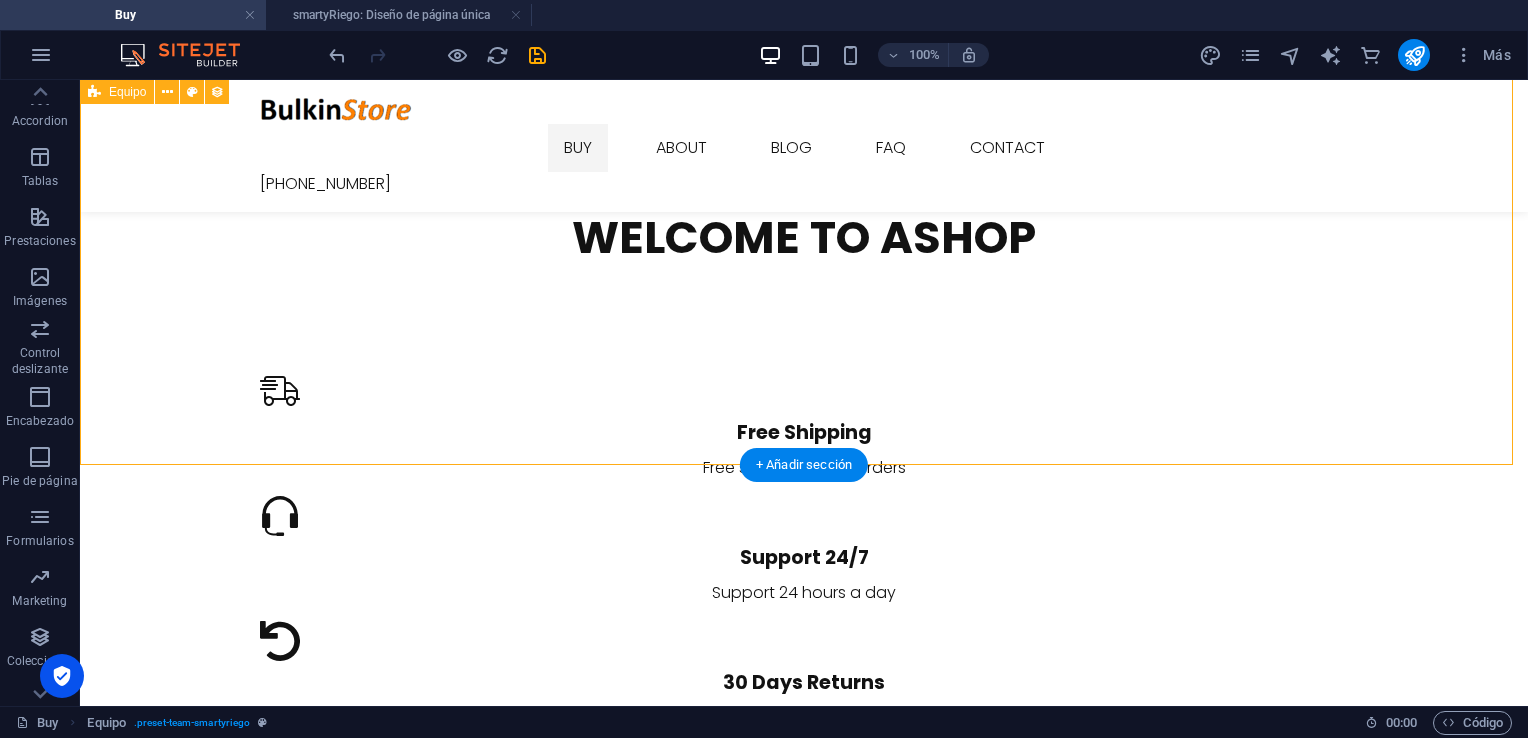 scroll, scrollTop: 3100, scrollLeft: 0, axis: vertical 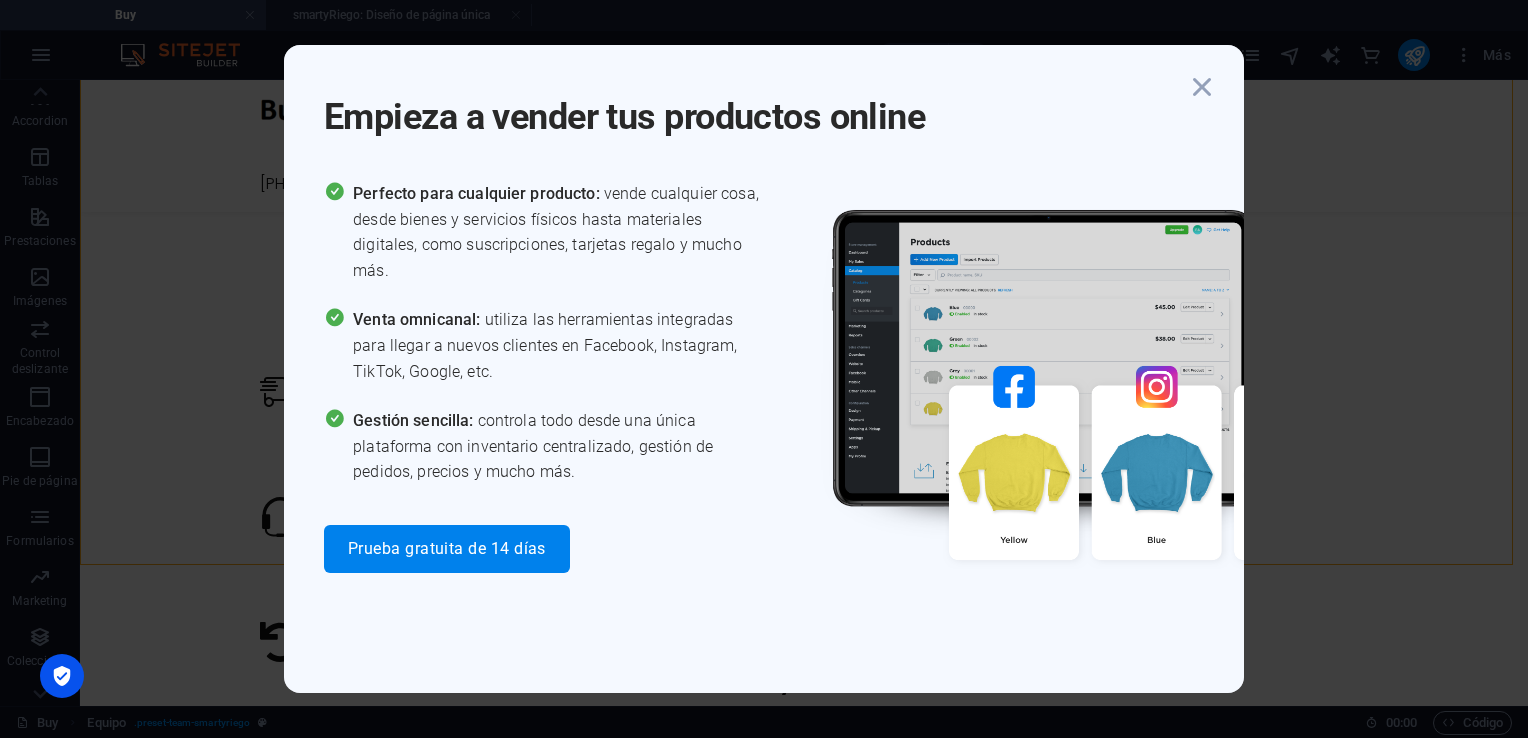 click on "Empieza a vender tus productos online Perfecto para cualquier producto:   vende cualquier cosa, desde bienes y servicios físicos hasta materiales digitales, como suscripciones, tarjetas regalo y mucho más. Venta omnicanal:   utiliza las herramientas integradas para llegar a nuevos clientes en Facebook, Instagram, TikTok, Google, etc. Gestión sencilla:   controla todo desde una única plataforma con inventario centralizado, gestión de pedidos, precios y mucho más. Prueba gratuita de 14 días" at bounding box center [764, 369] 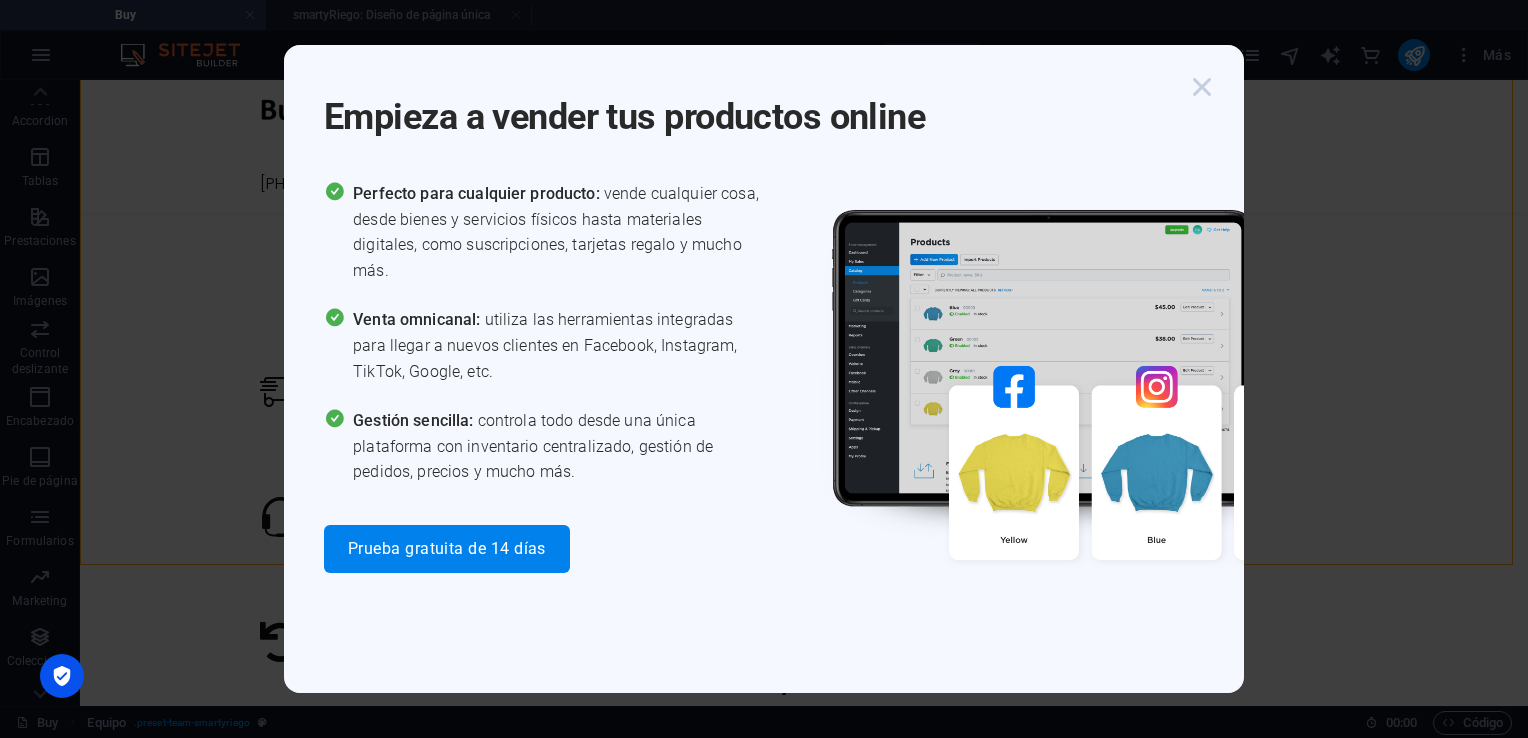 click at bounding box center (1202, 87) 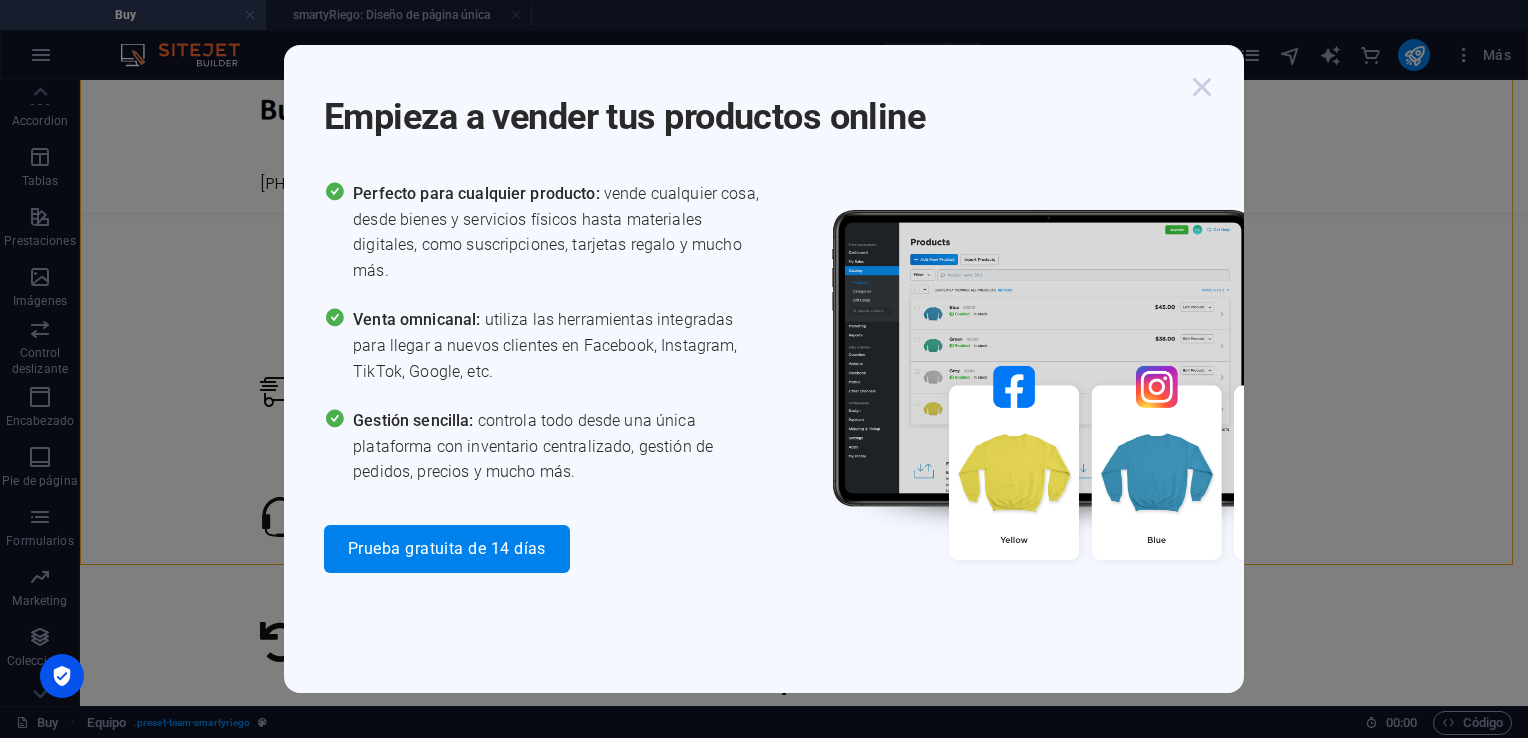 click at bounding box center (1202, 87) 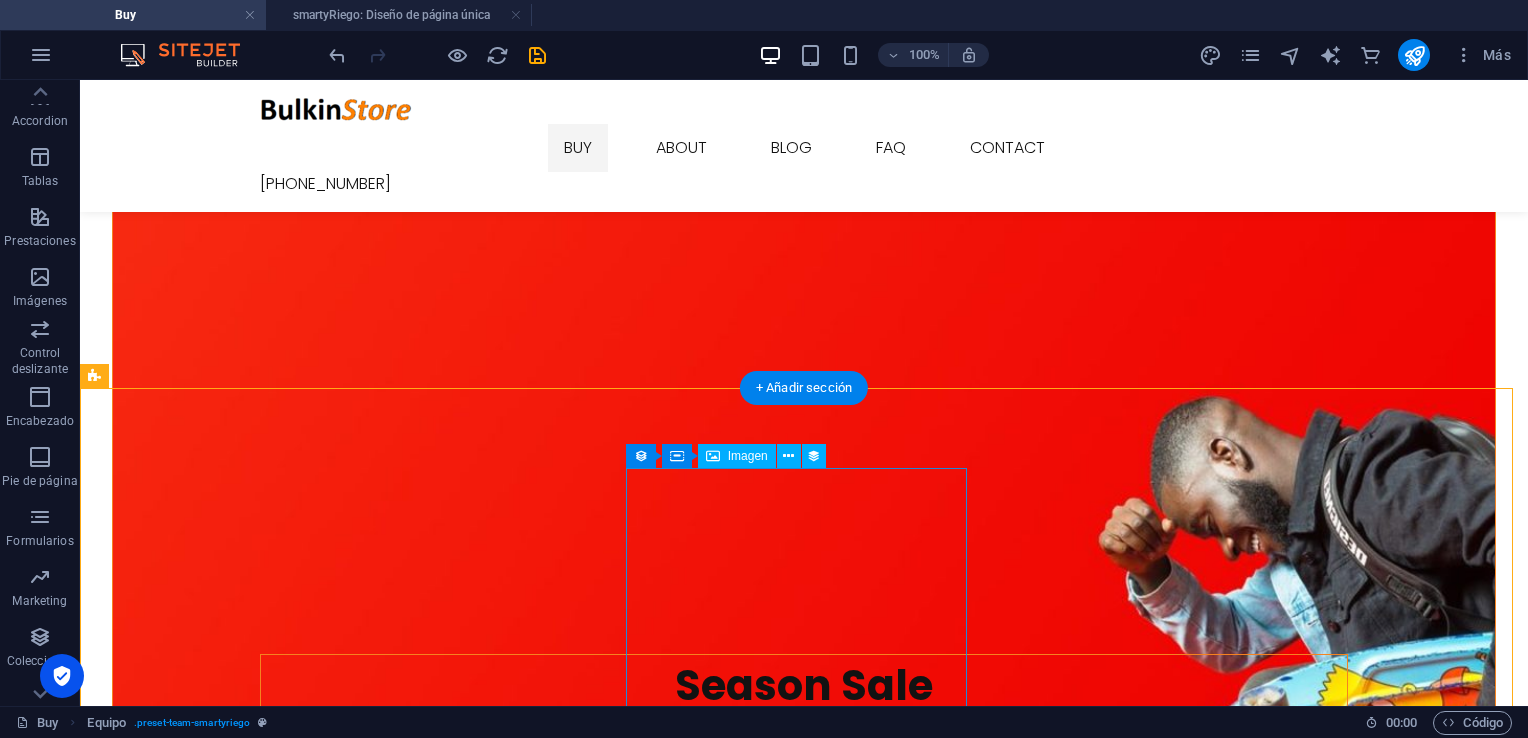 scroll, scrollTop: 2200, scrollLeft: 0, axis: vertical 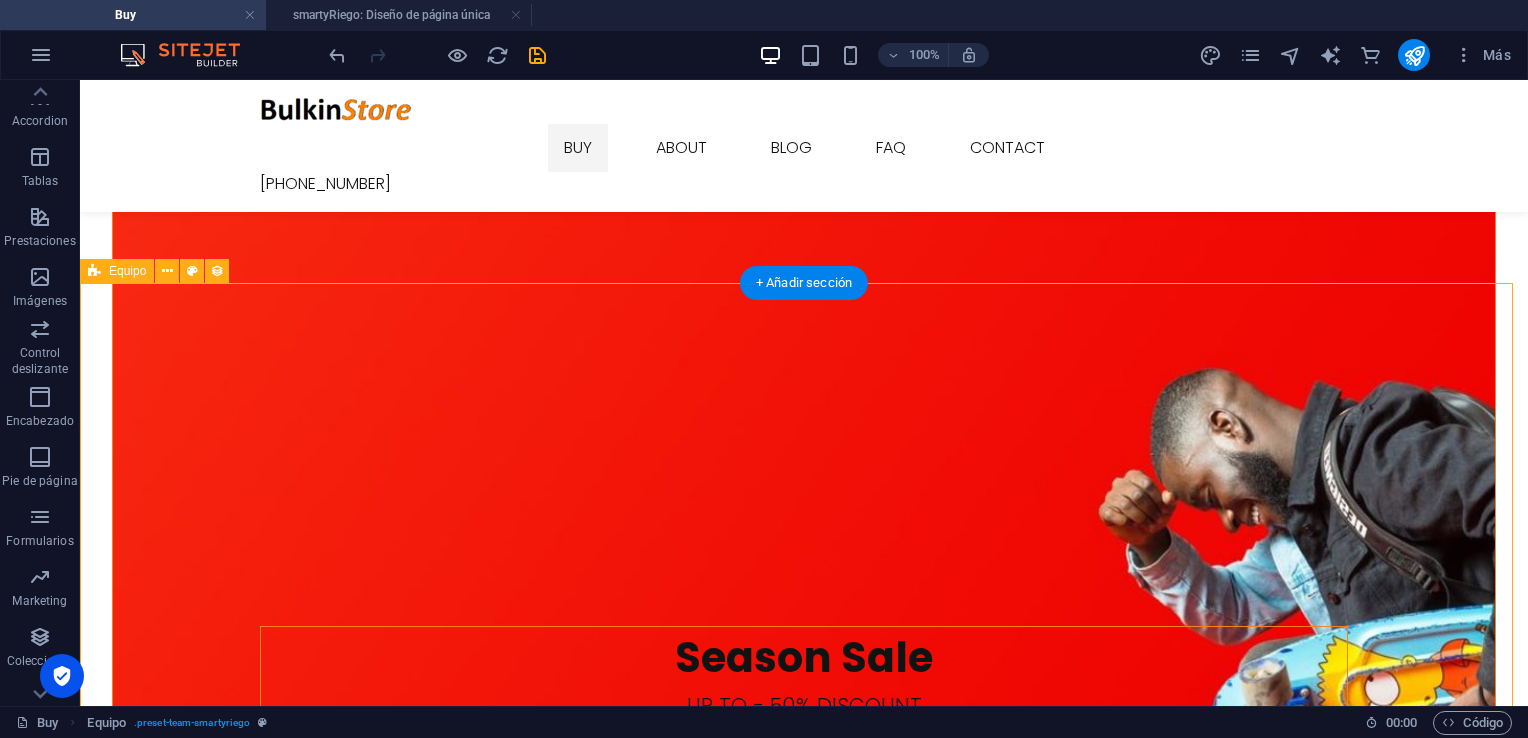 click on "Emily Nichols Content Creator Justin Walker Advertising Manager Susan Williams Growth Marketing Manager Paul Moore Sales Manager Jennifer Davis Founder & CEO Robert Miller Founder & CFO  Anterior Siguiente" at bounding box center [804, 4257] 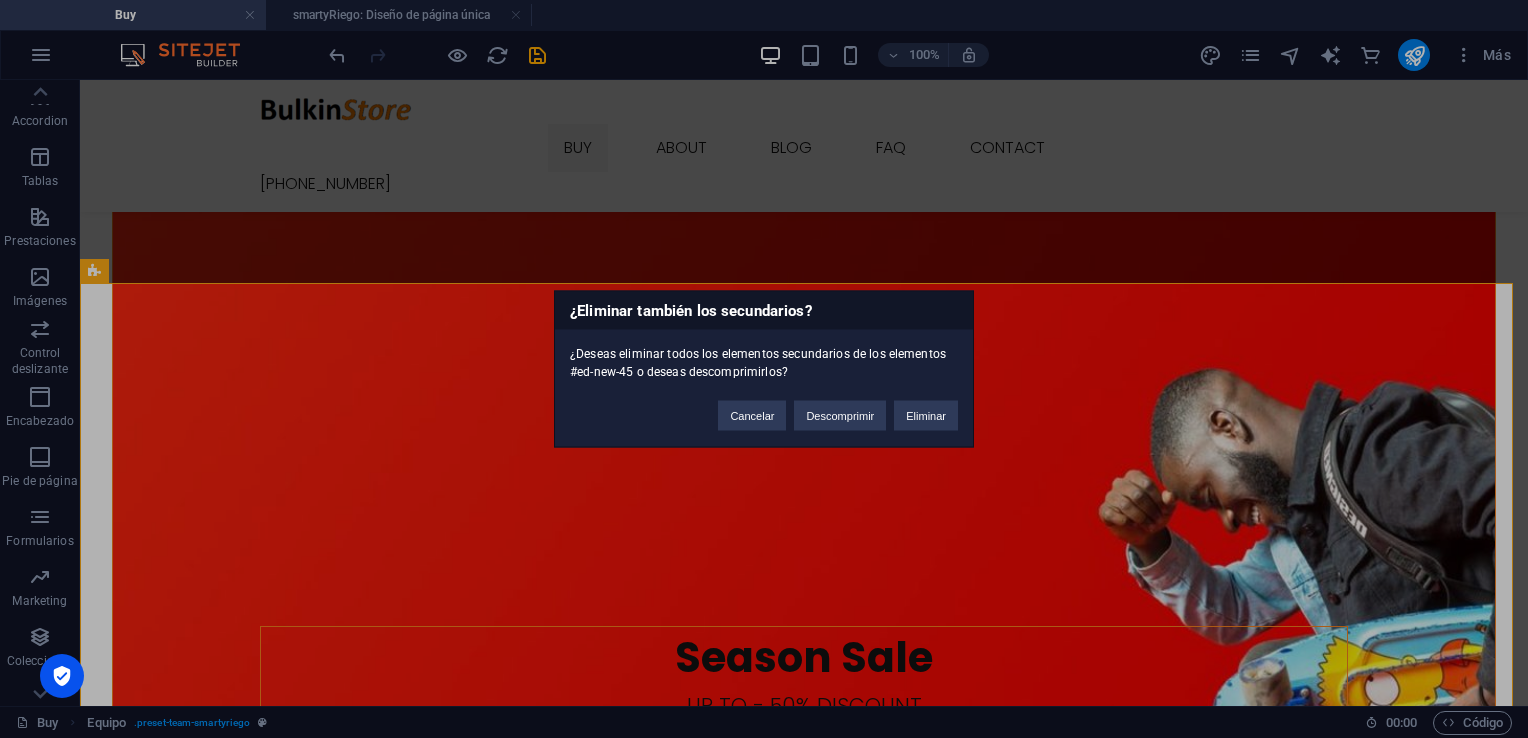 type 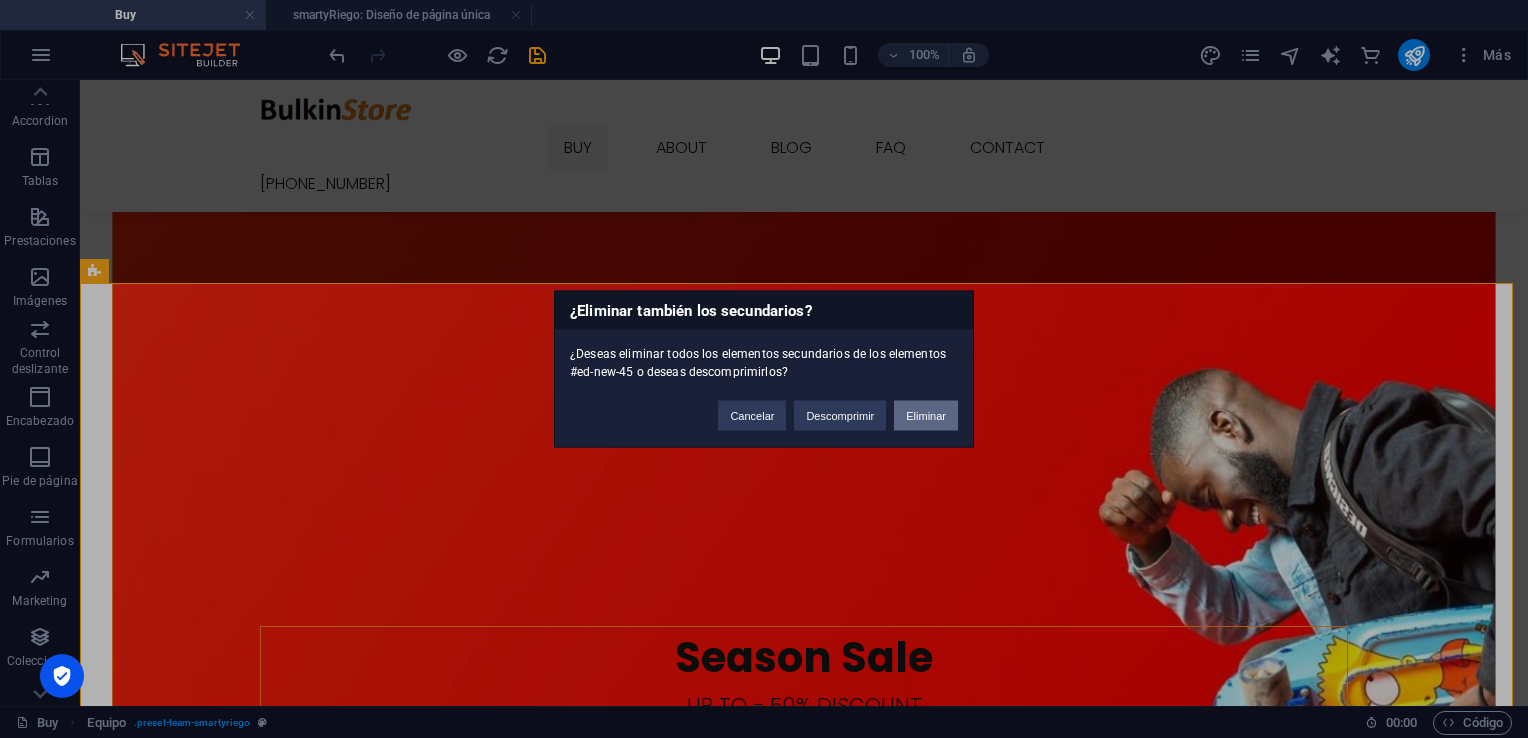click on "Eliminar" at bounding box center (926, 416) 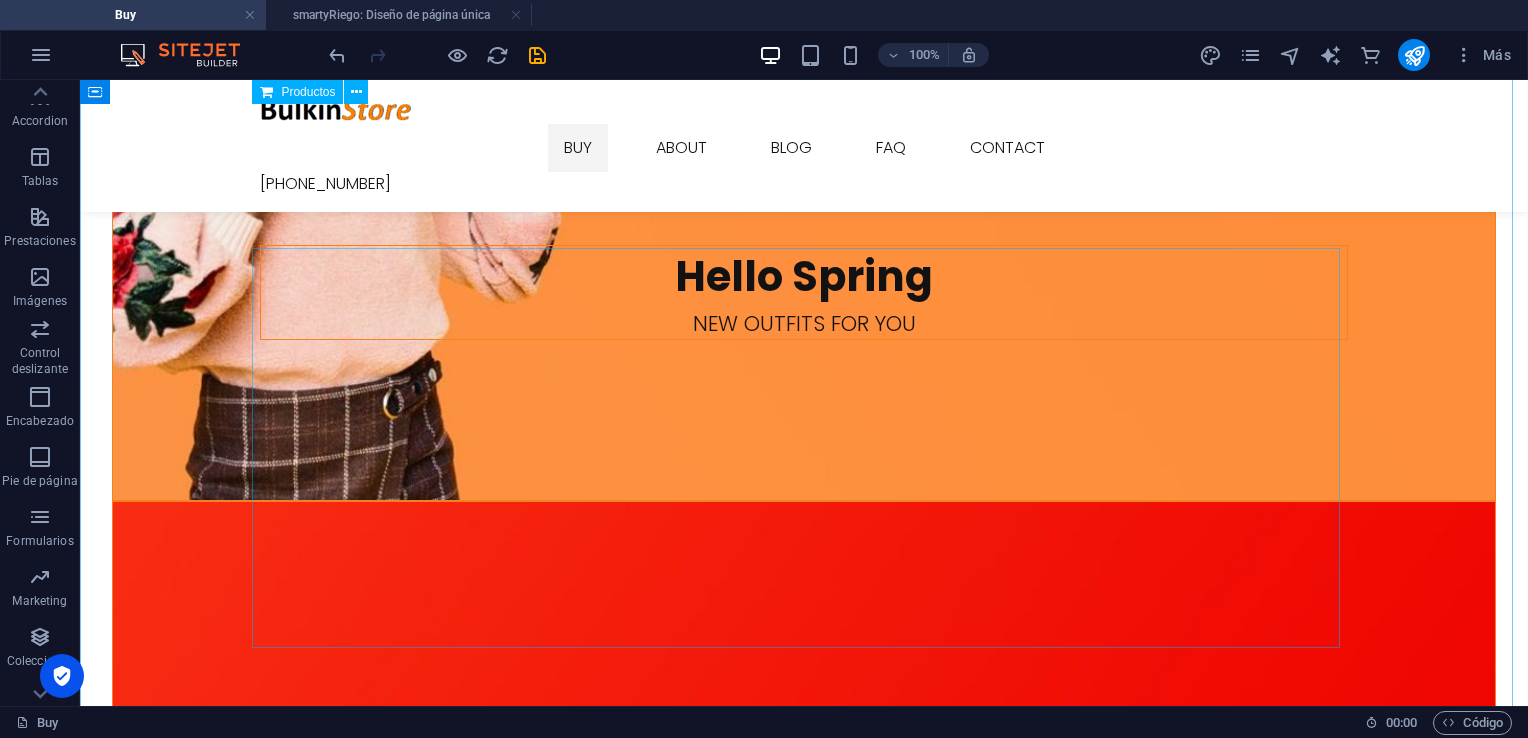 scroll, scrollTop: 1700, scrollLeft: 0, axis: vertical 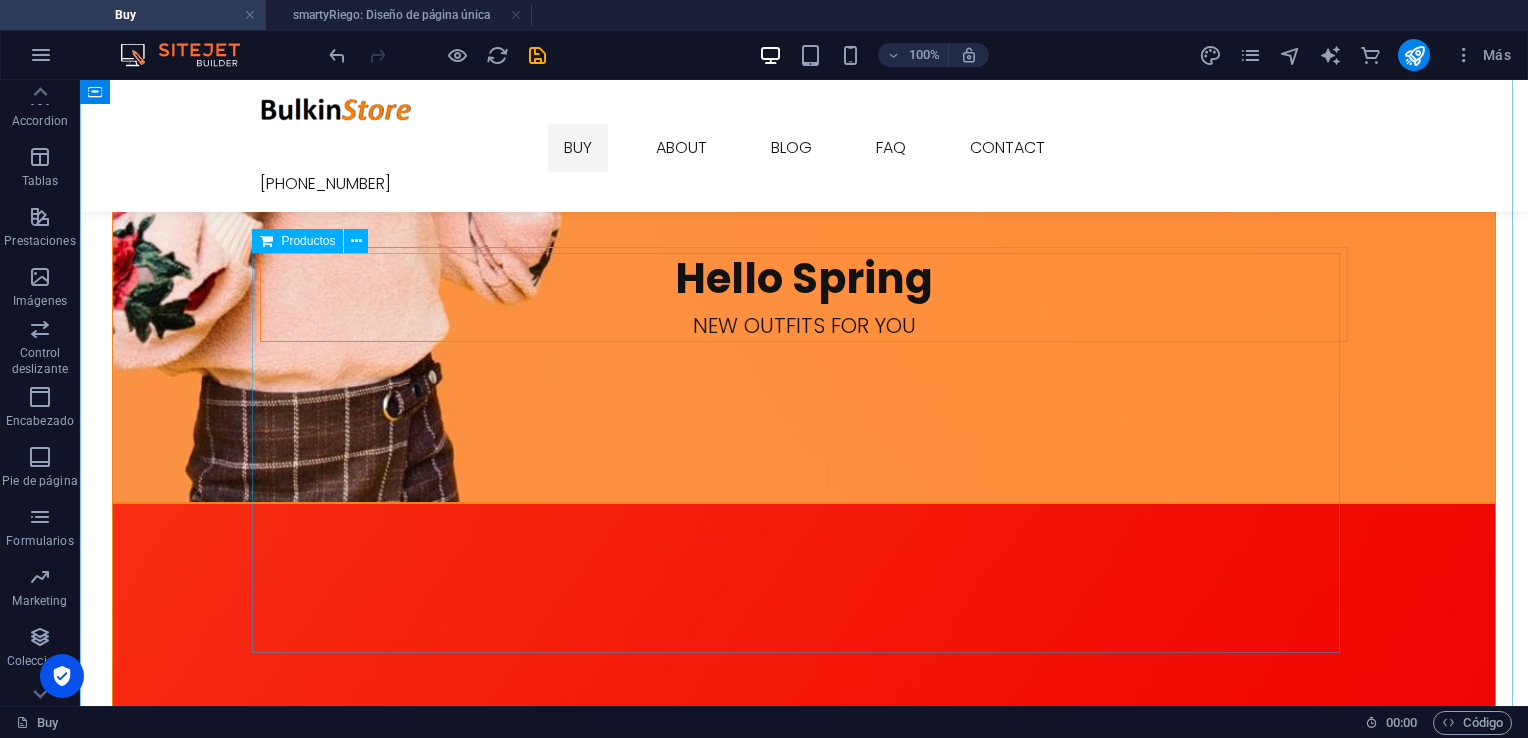 click at bounding box center [804, 2505] 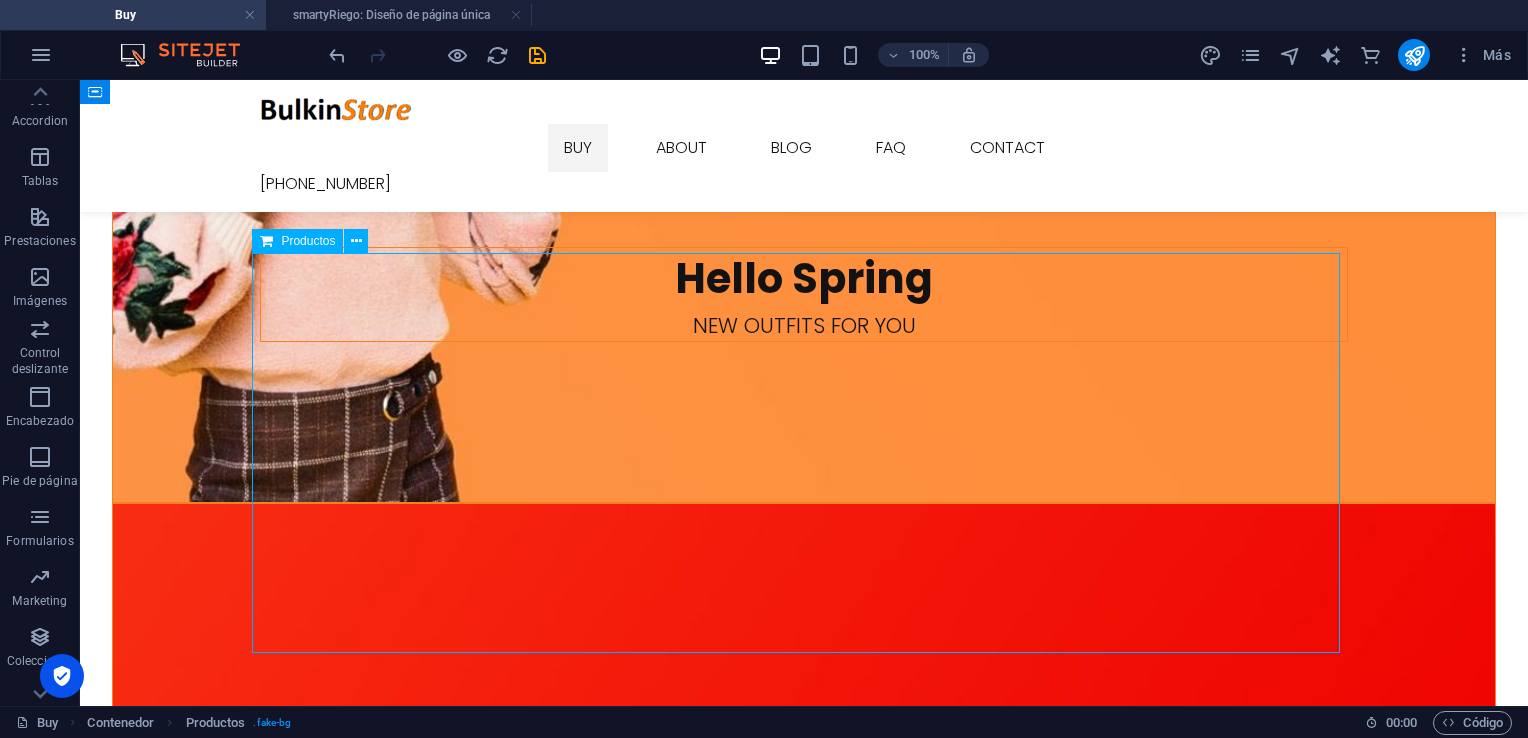 click at bounding box center (804, 2505) 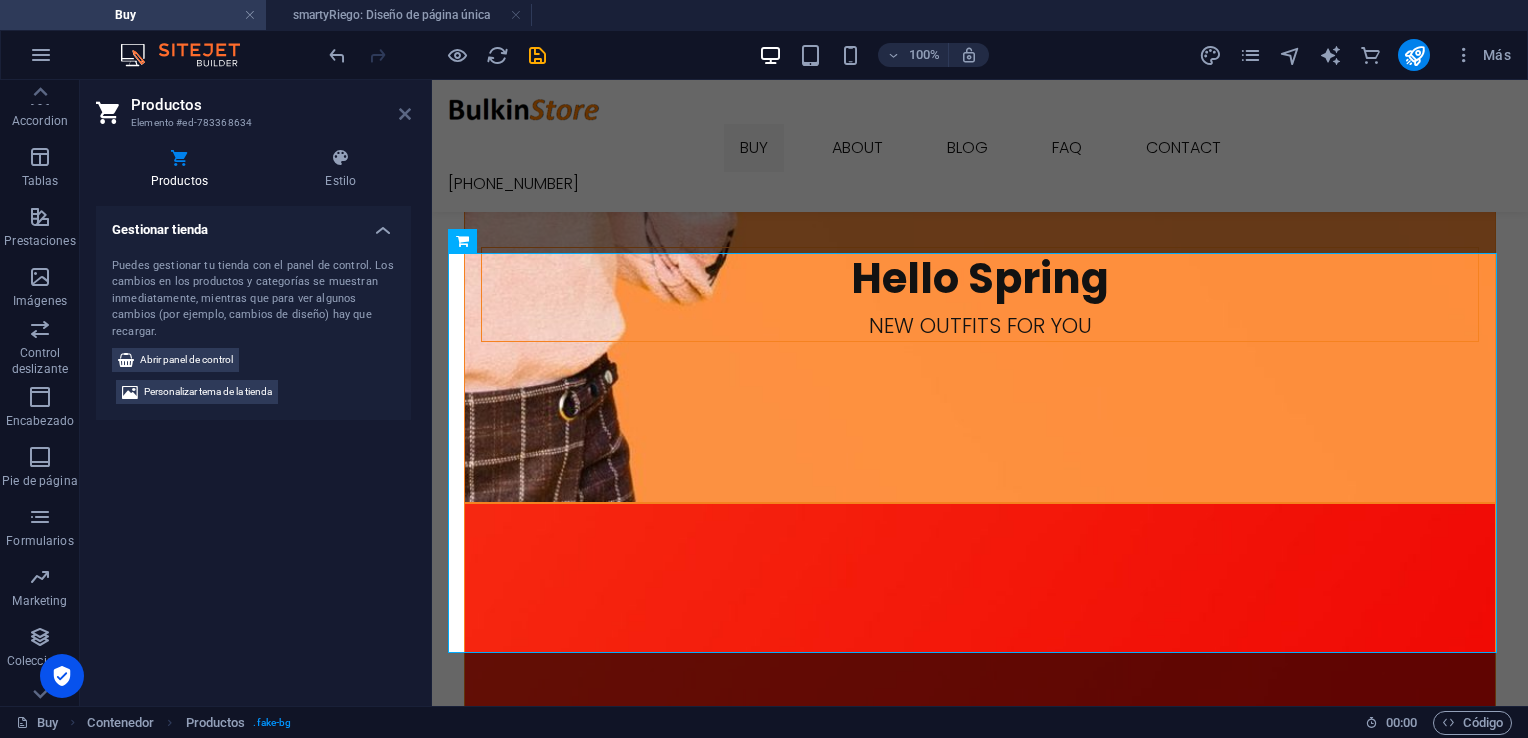 click at bounding box center (405, 114) 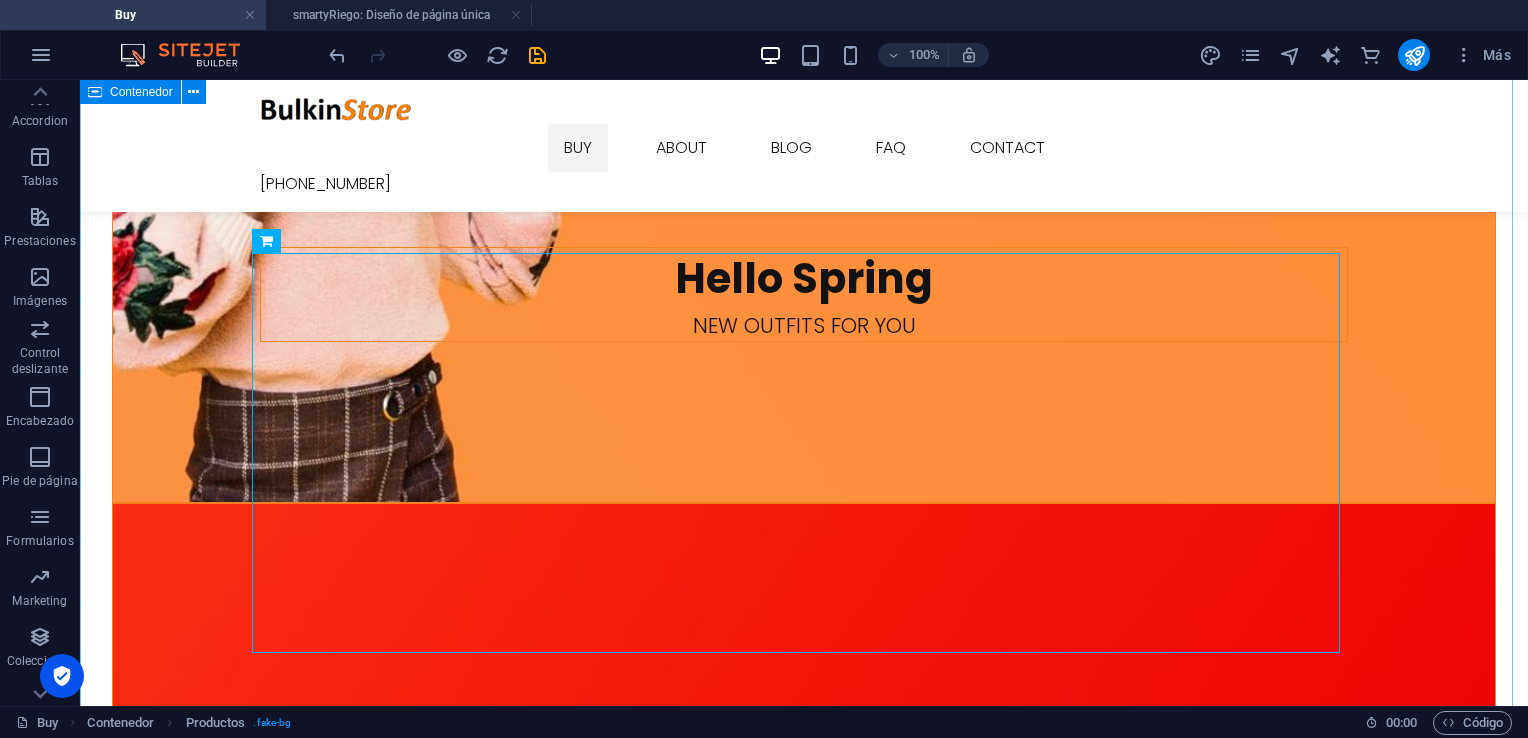 click on "Welcome to Ashop Free Shipping Free shipping on all orders Support 24/7 Support 24 hours a day  30 Days Returns 30 days free returns High Quality Best quality products" at bounding box center [804, 2180] 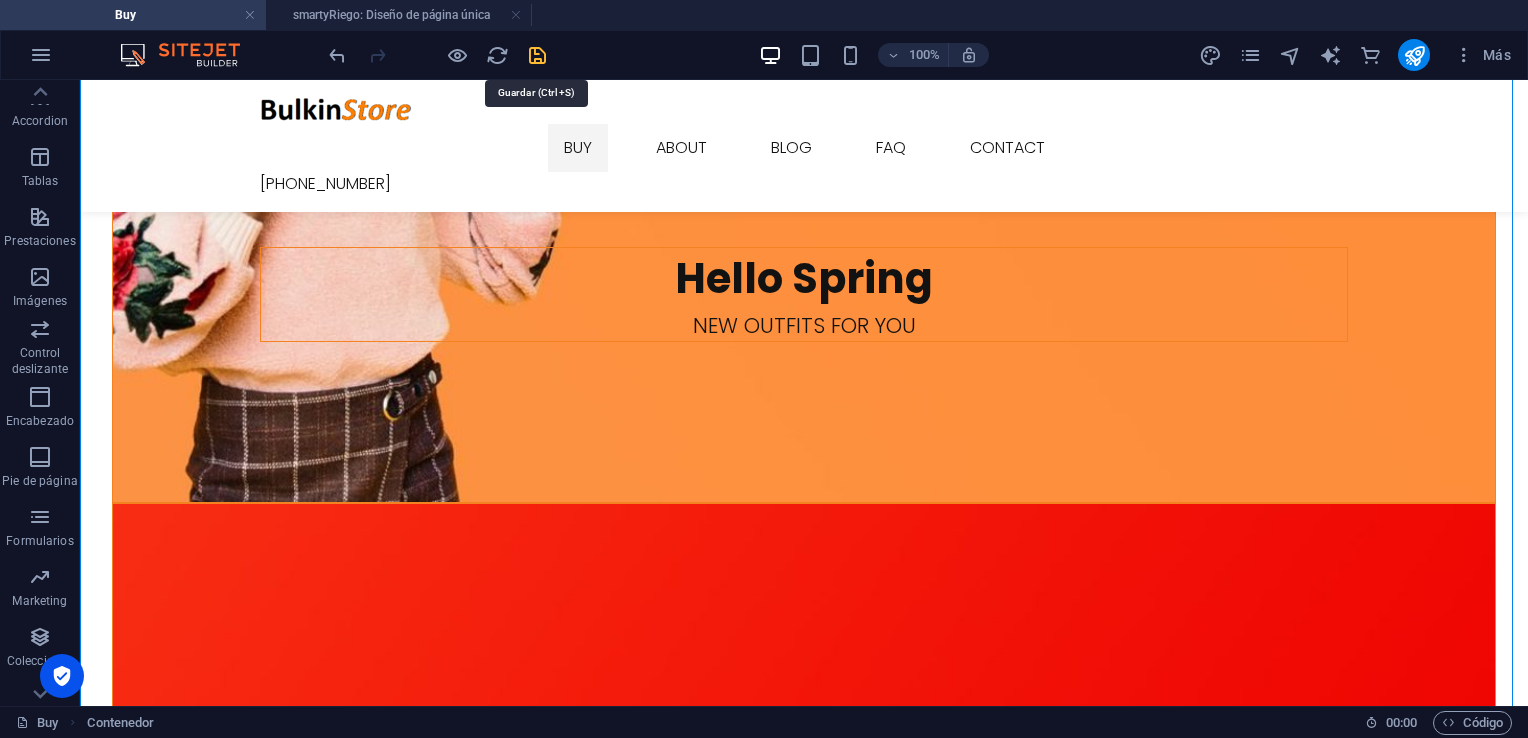 click at bounding box center [537, 55] 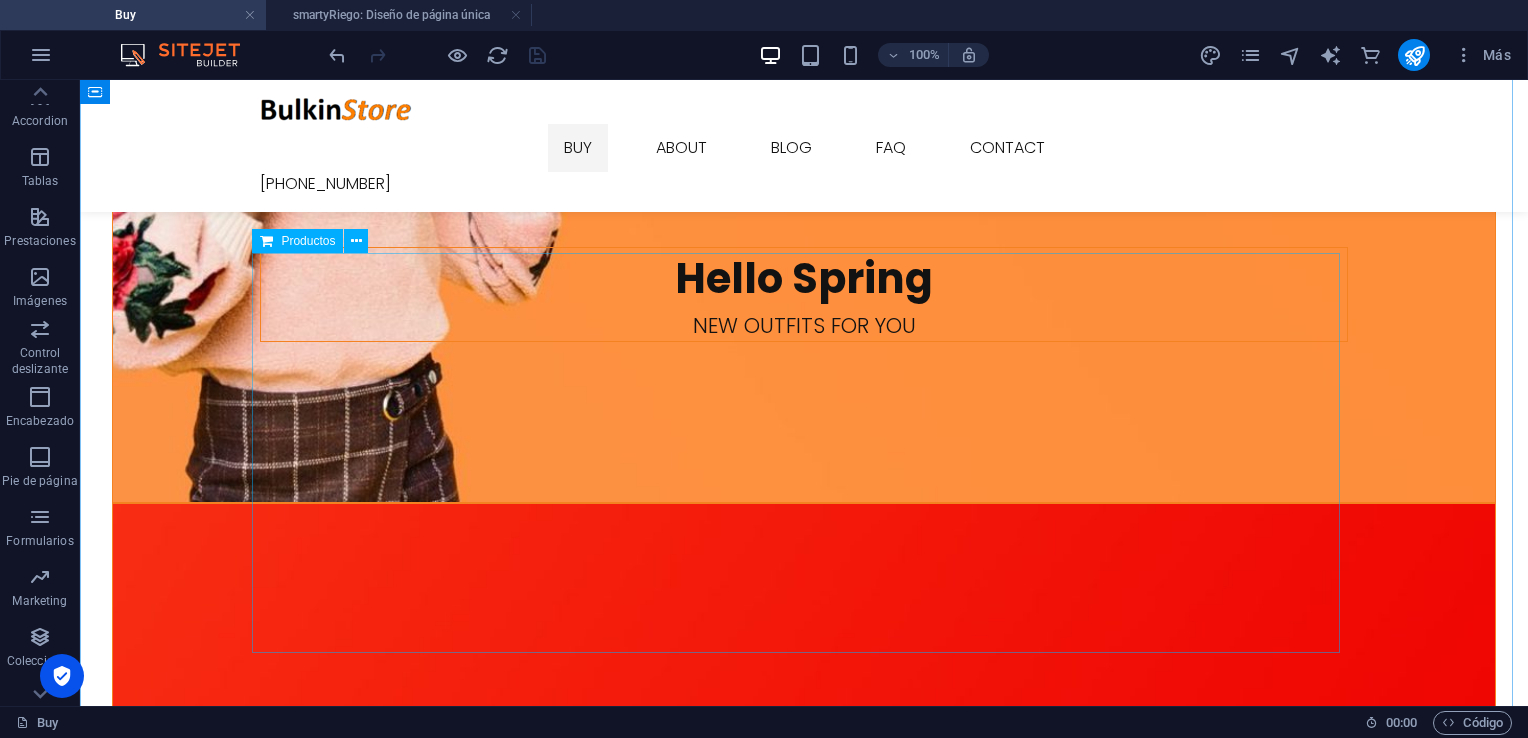 click at bounding box center (804, 2505) 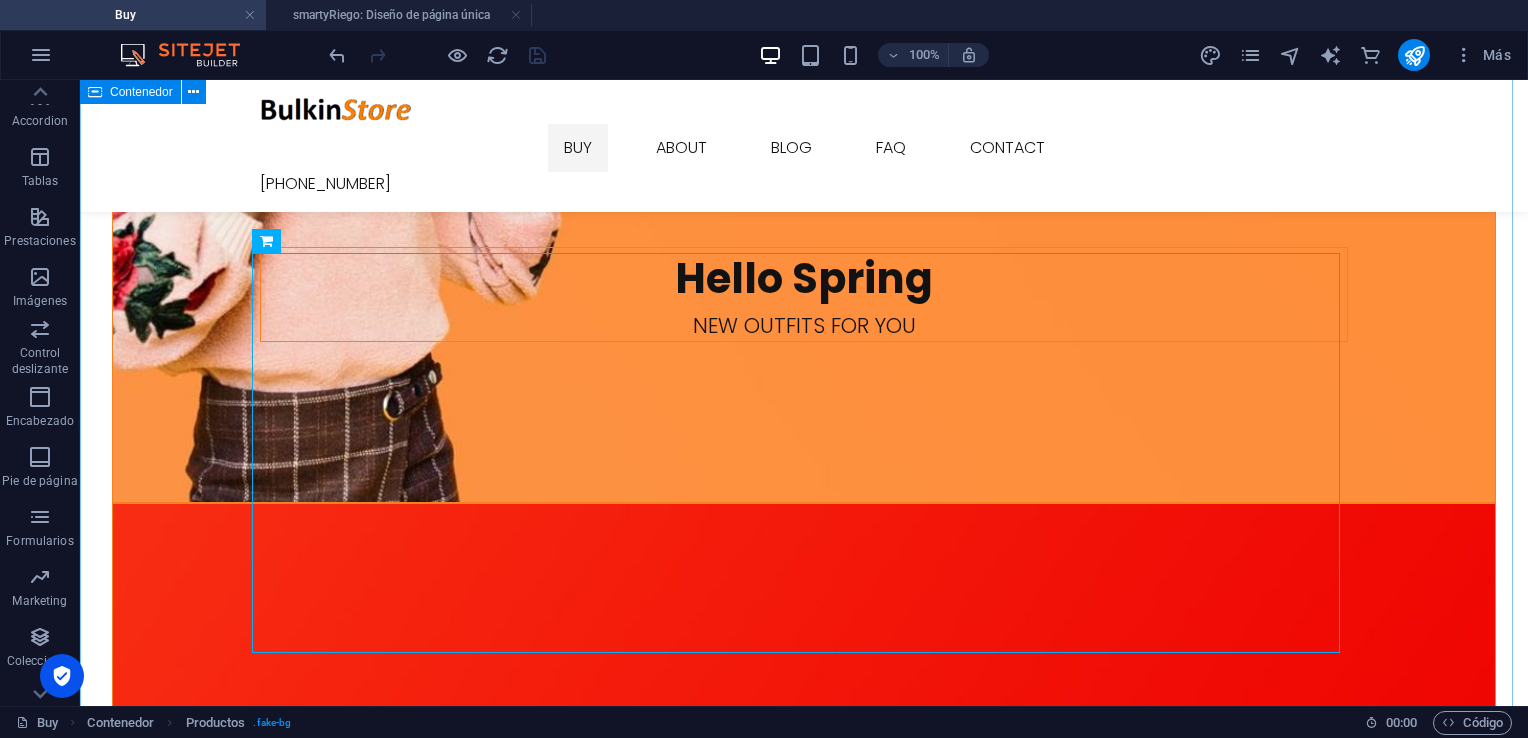 click on "Welcome to Ashop Free Shipping Free shipping on all orders Support 24/7 Support 24 hours a day  30 Days Returns 30 days free returns High Quality Best quality products" at bounding box center [804, 2180] 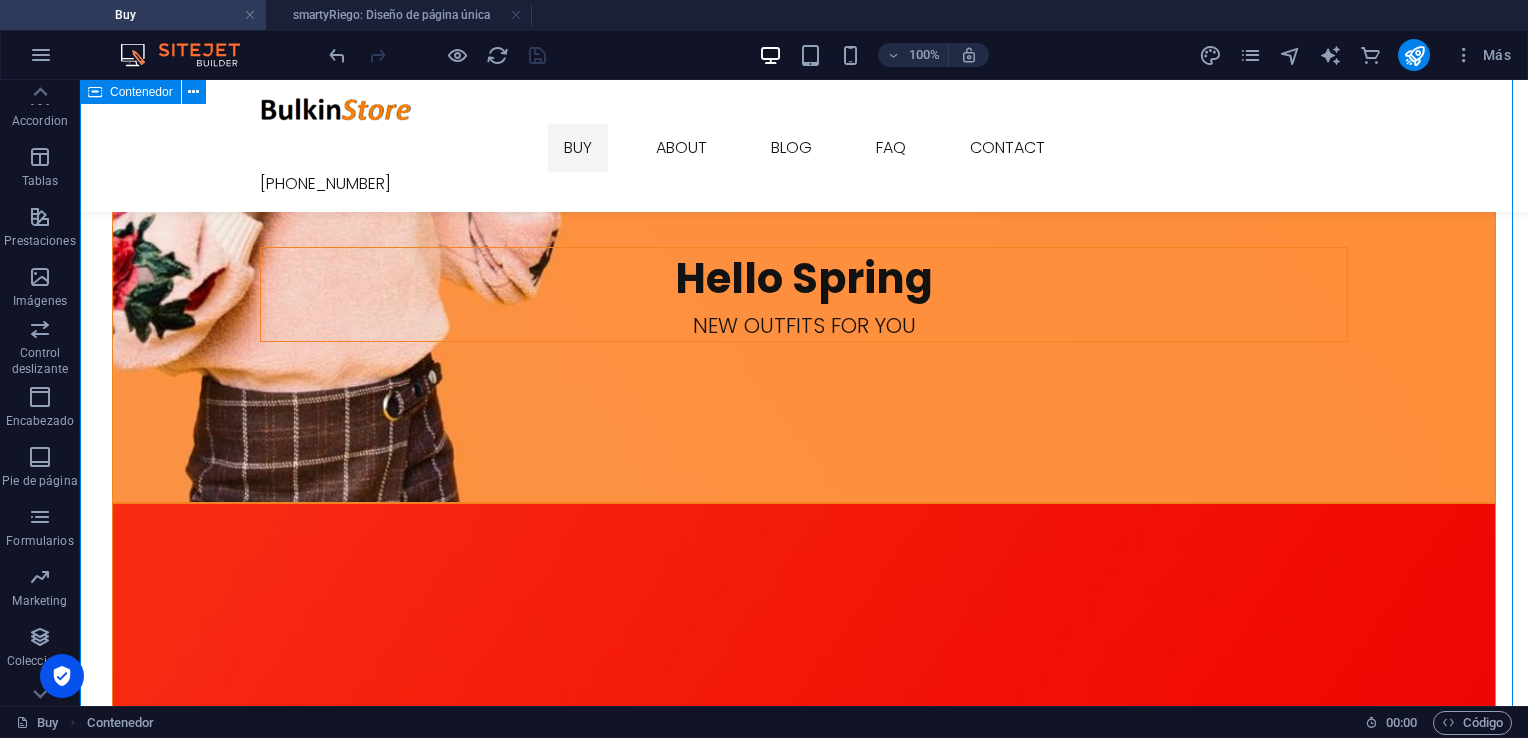 click on "Welcome to Ashop Free Shipping Free shipping on all orders Support 24/7 Support 24 hours a day  30 Days Returns 30 days free returns High Quality Best quality products" at bounding box center [804, 2180] 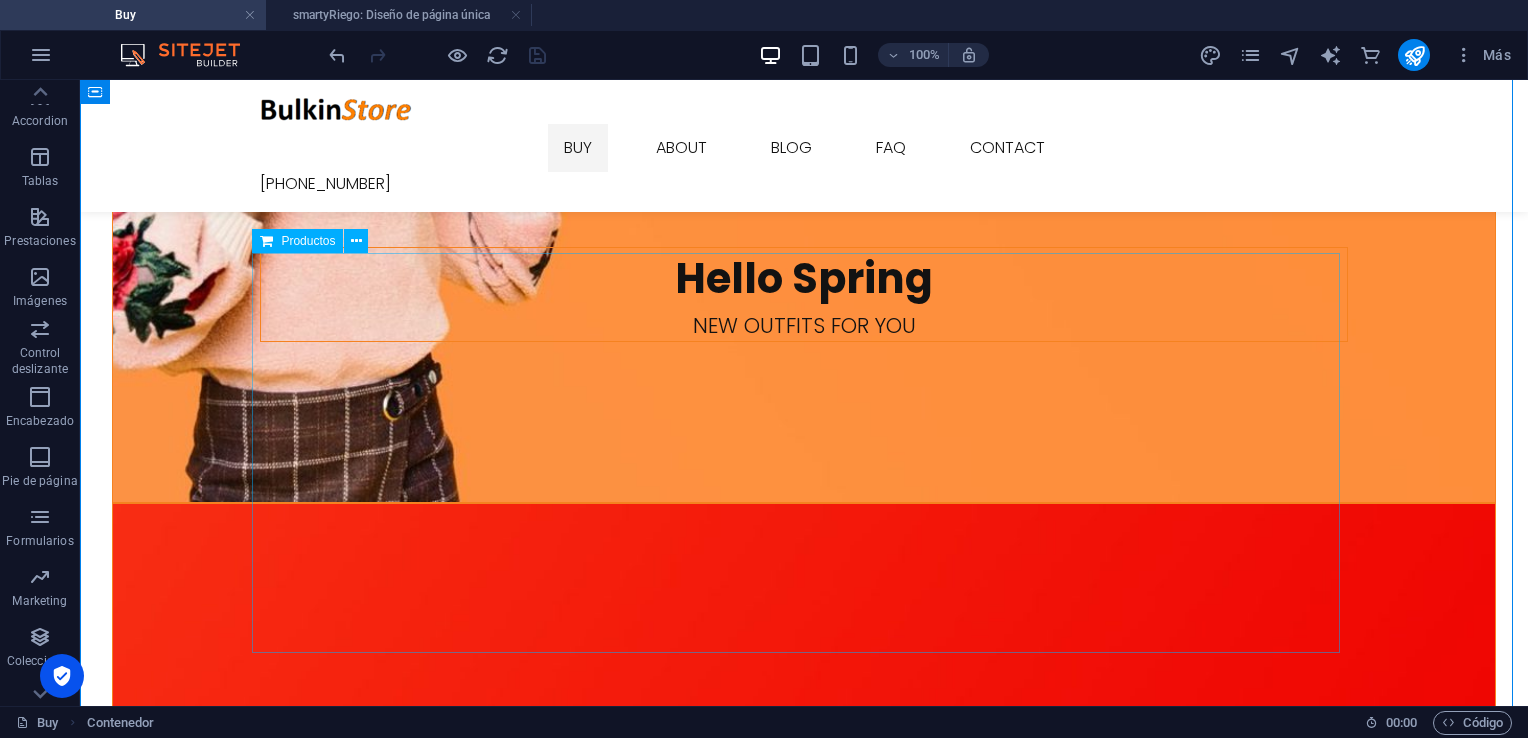 click at bounding box center (804, 2505) 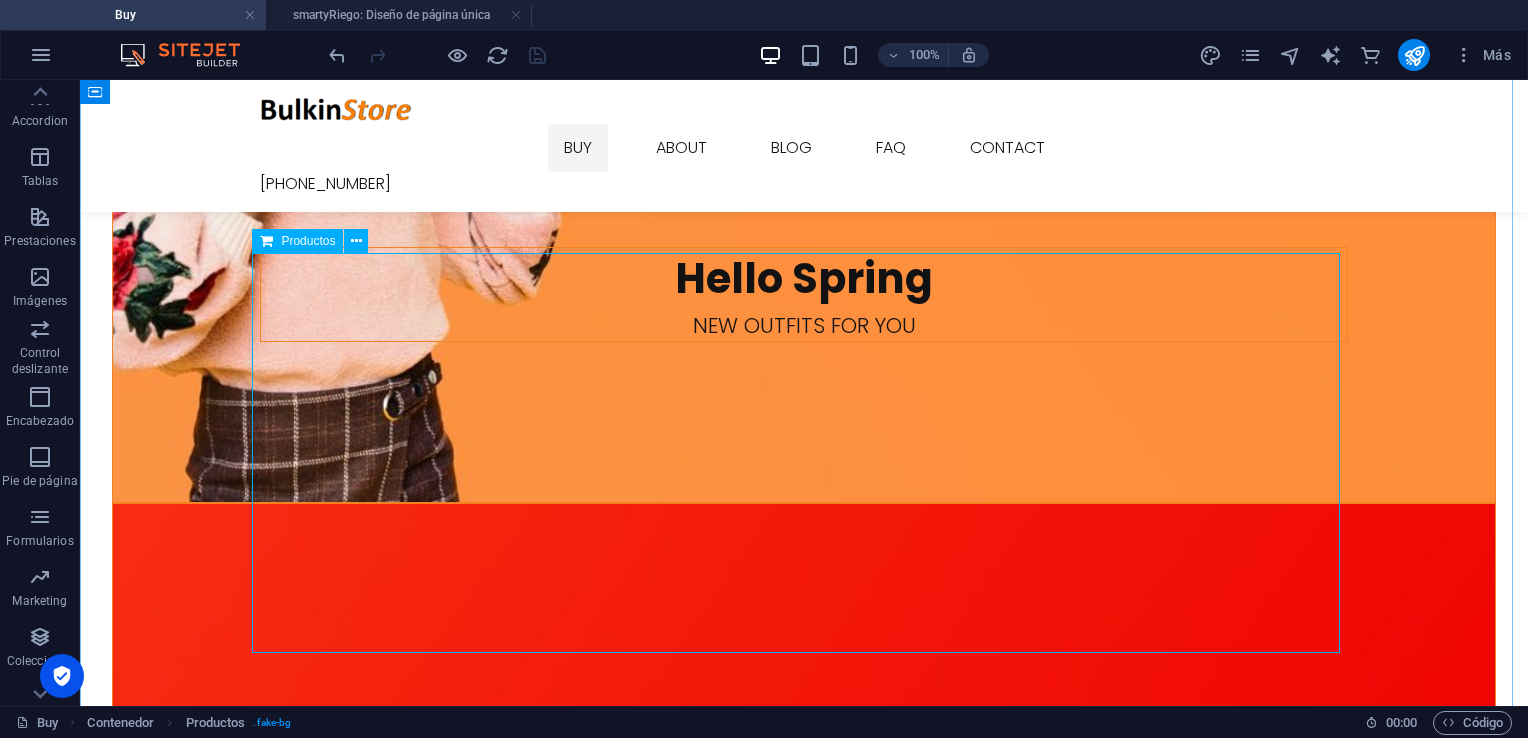 click on "Productos" at bounding box center (308, 241) 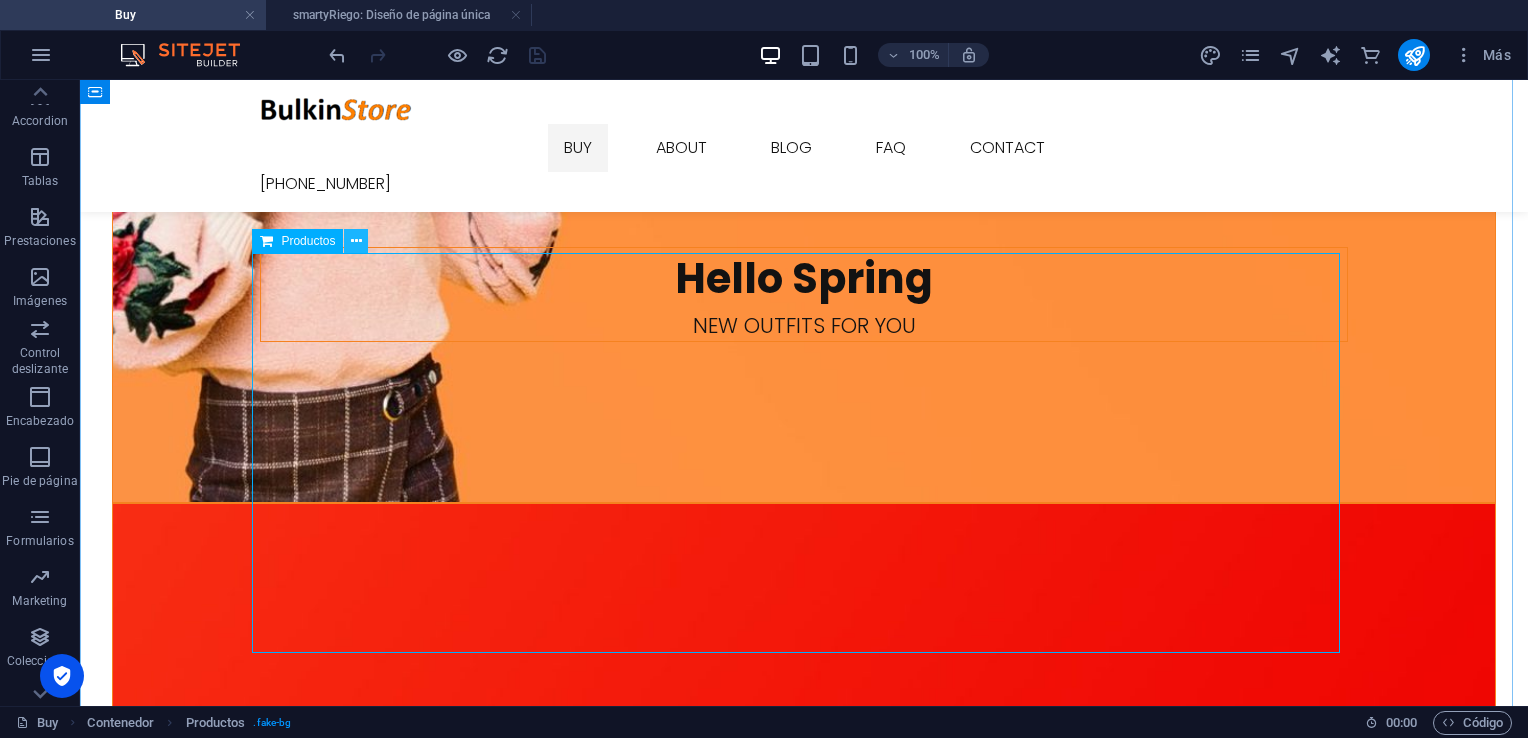 click at bounding box center [356, 241] 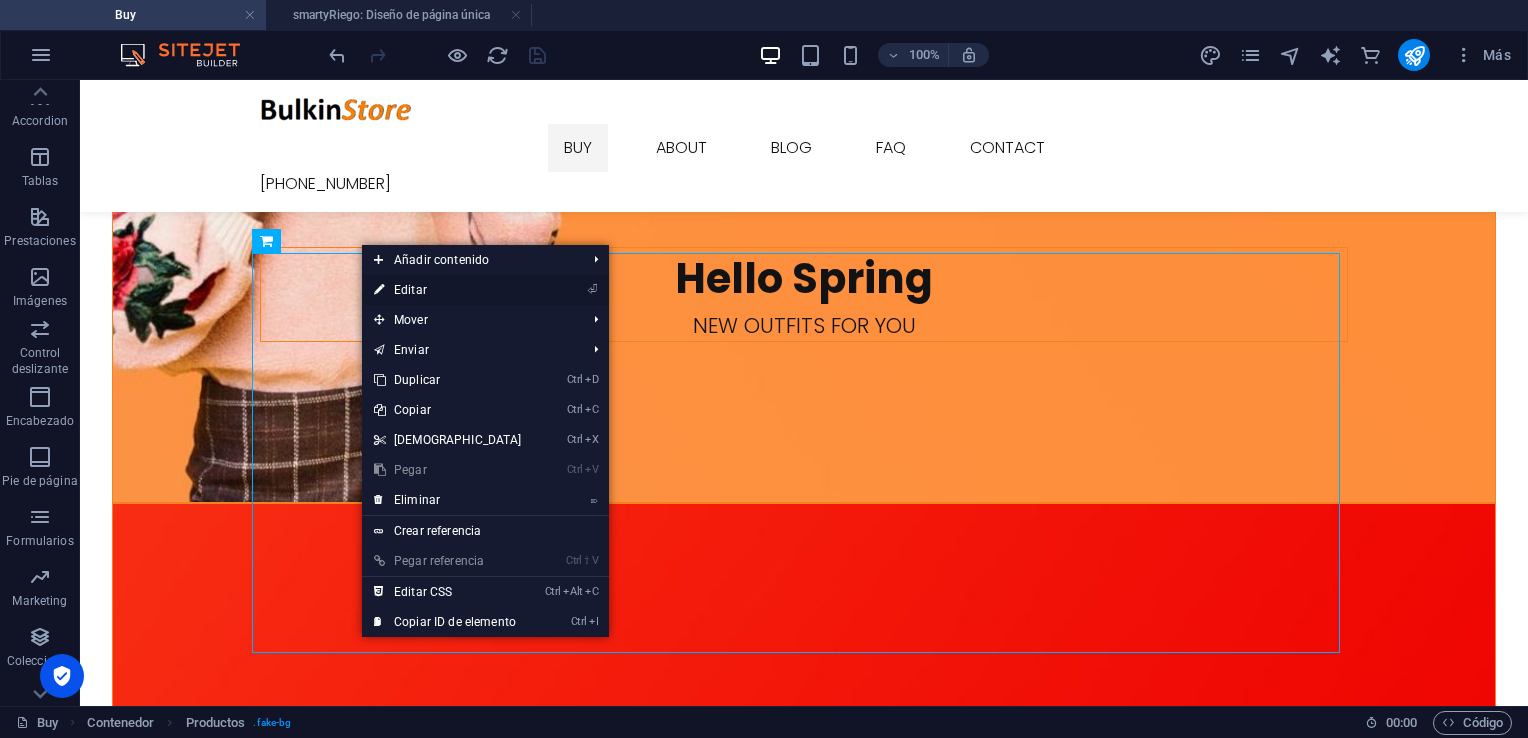 click on "⏎  Editar" at bounding box center [448, 290] 